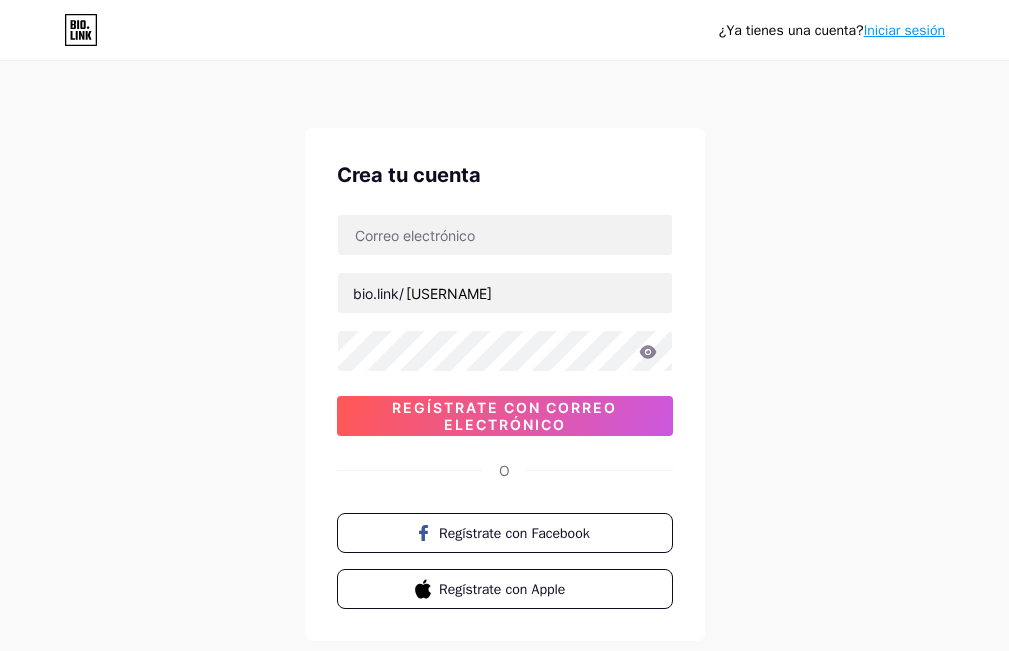 scroll, scrollTop: 0, scrollLeft: 0, axis: both 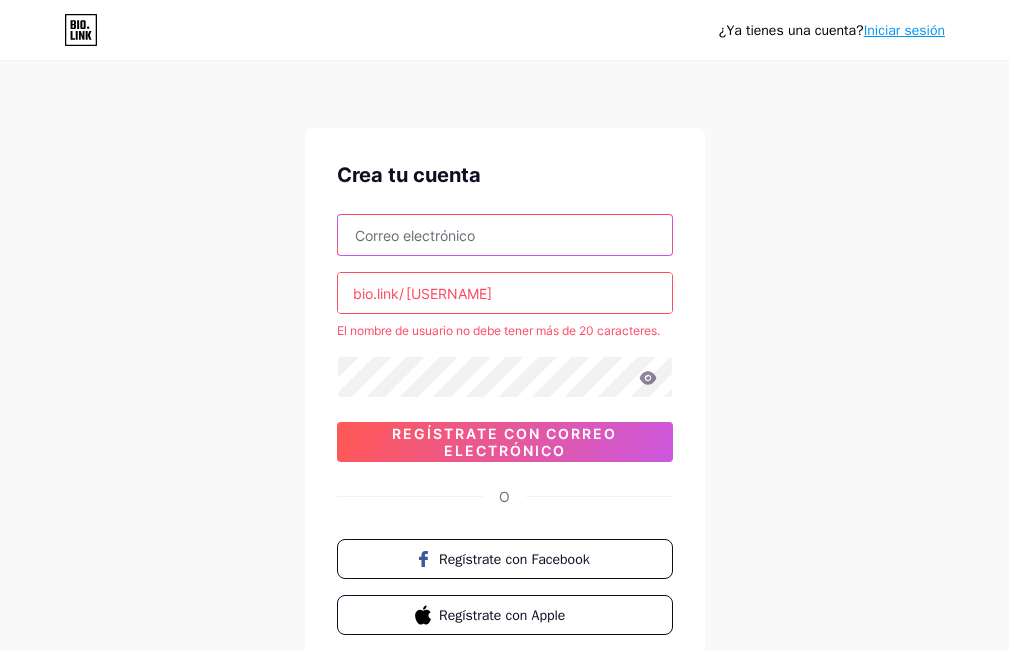 click at bounding box center (505, 235) 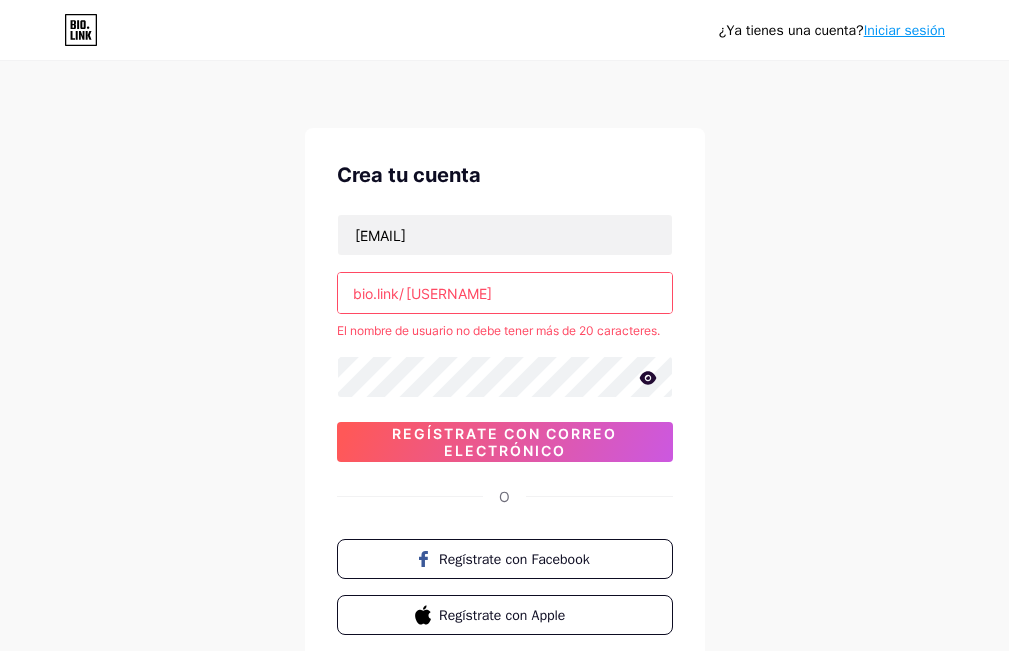 click 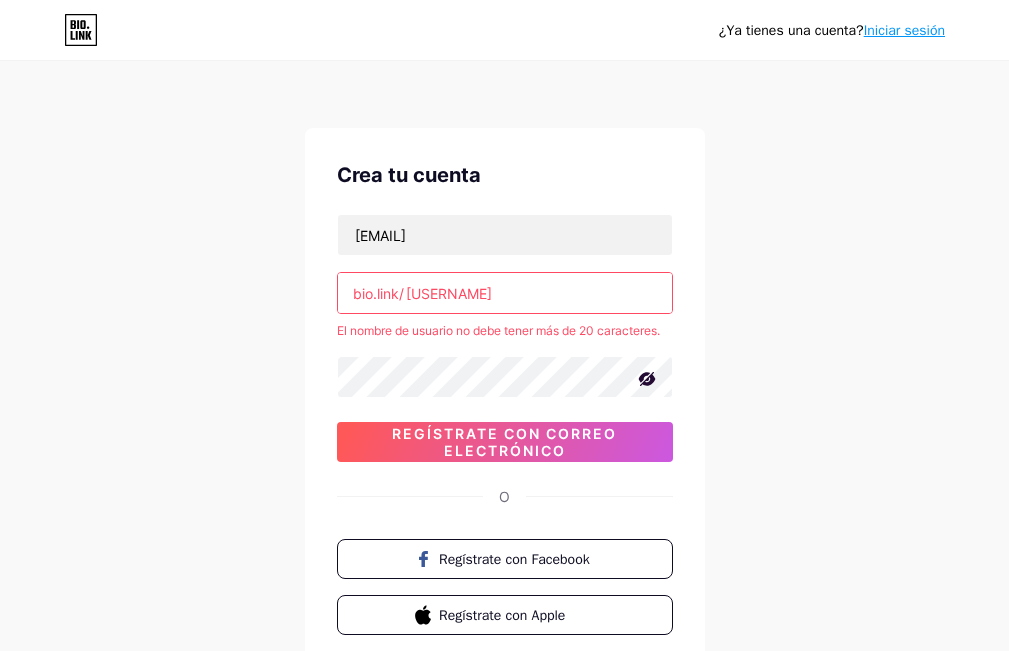 click 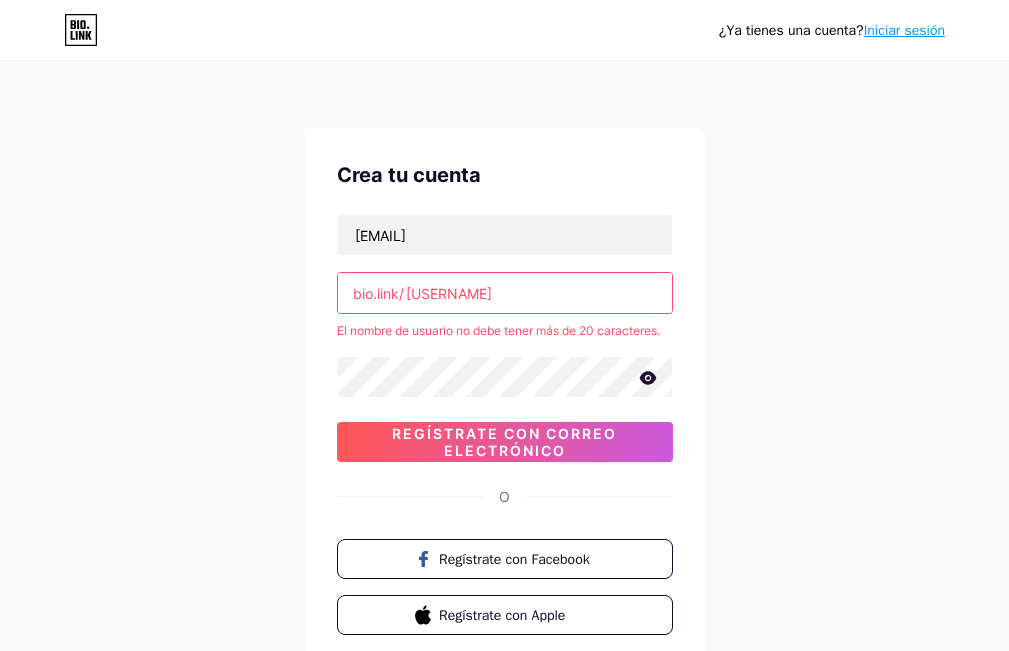 scroll, scrollTop: 100, scrollLeft: 0, axis: vertical 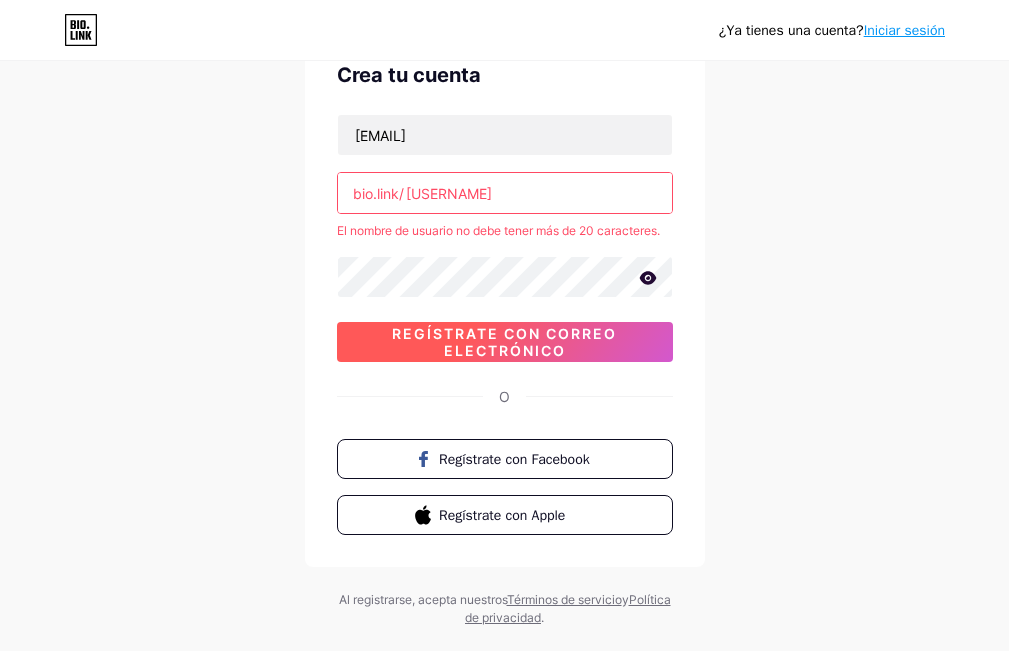 click on "Regístrate con correo electrónico" at bounding box center (504, 342) 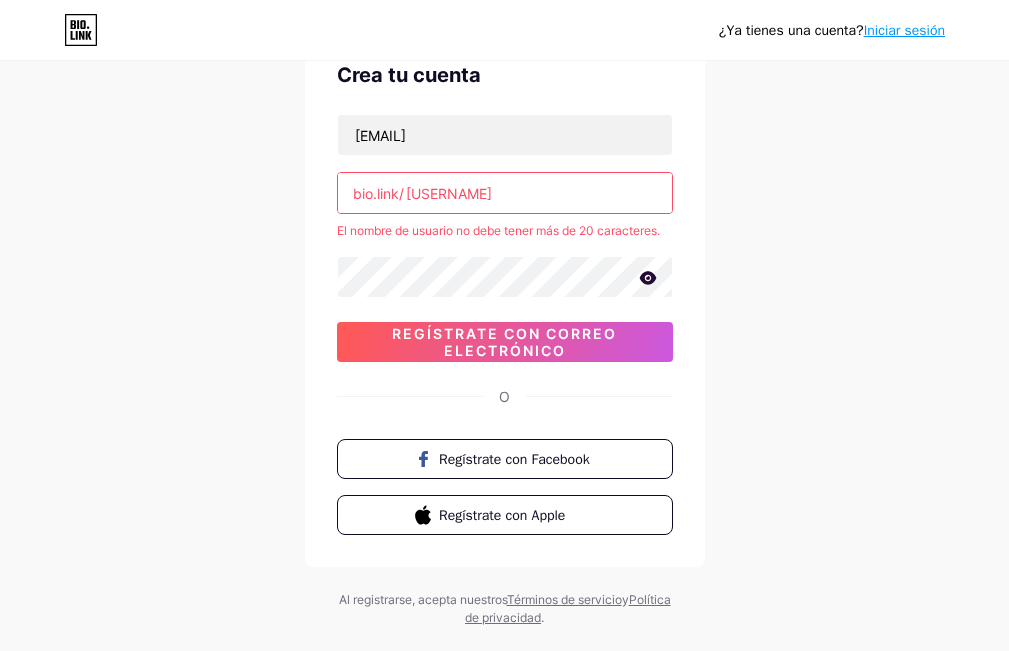 click on "[USERNAME]" at bounding box center [505, 193] 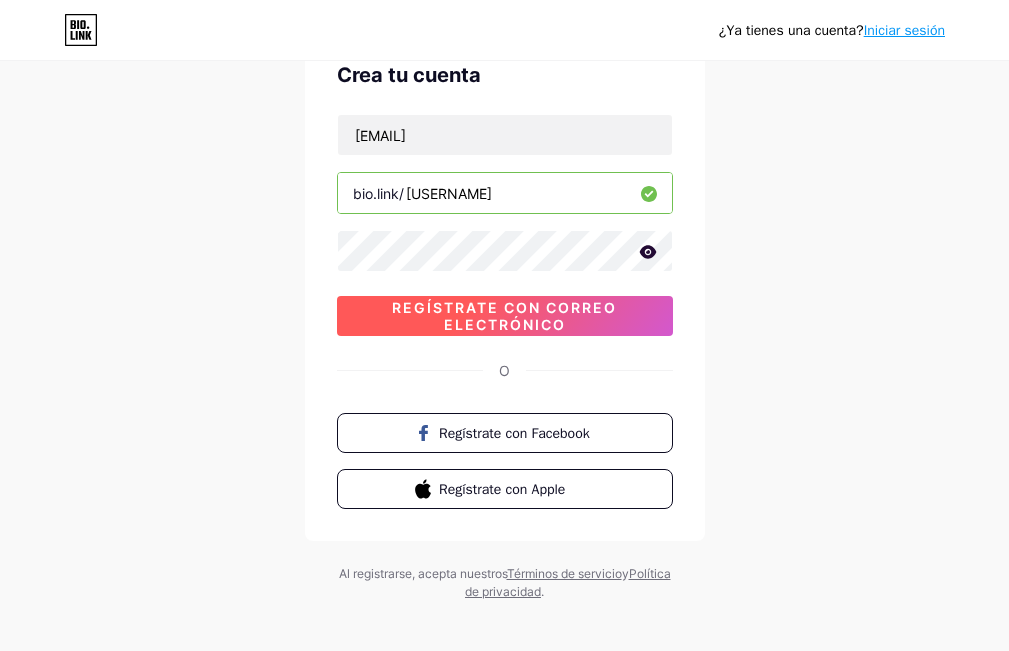 type on "[USERNAME]" 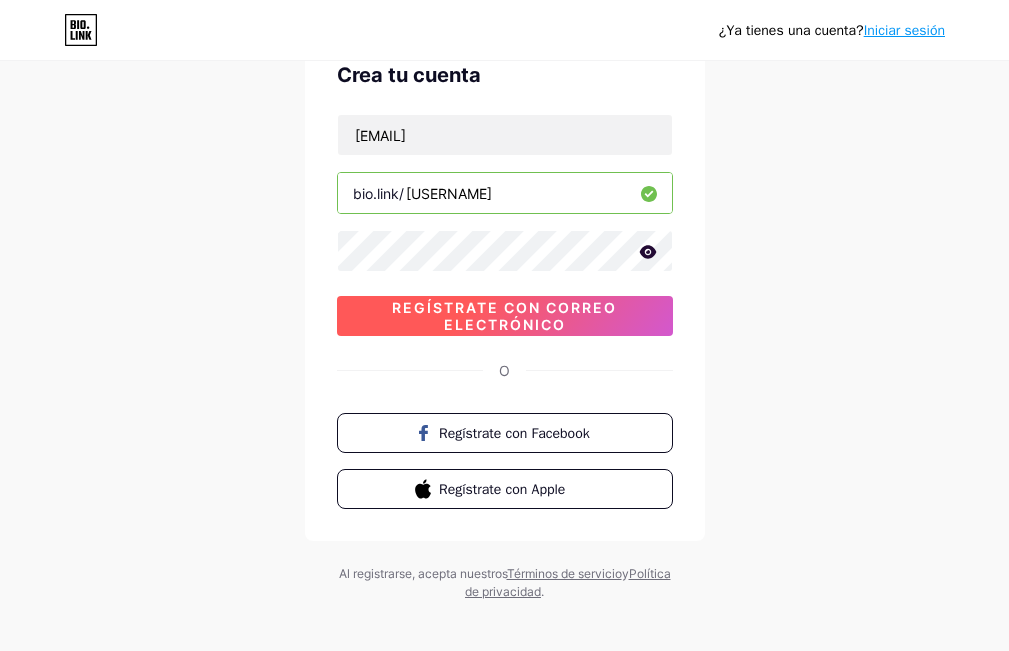 click on "Regístrate con correo electrónico" at bounding box center [504, 316] 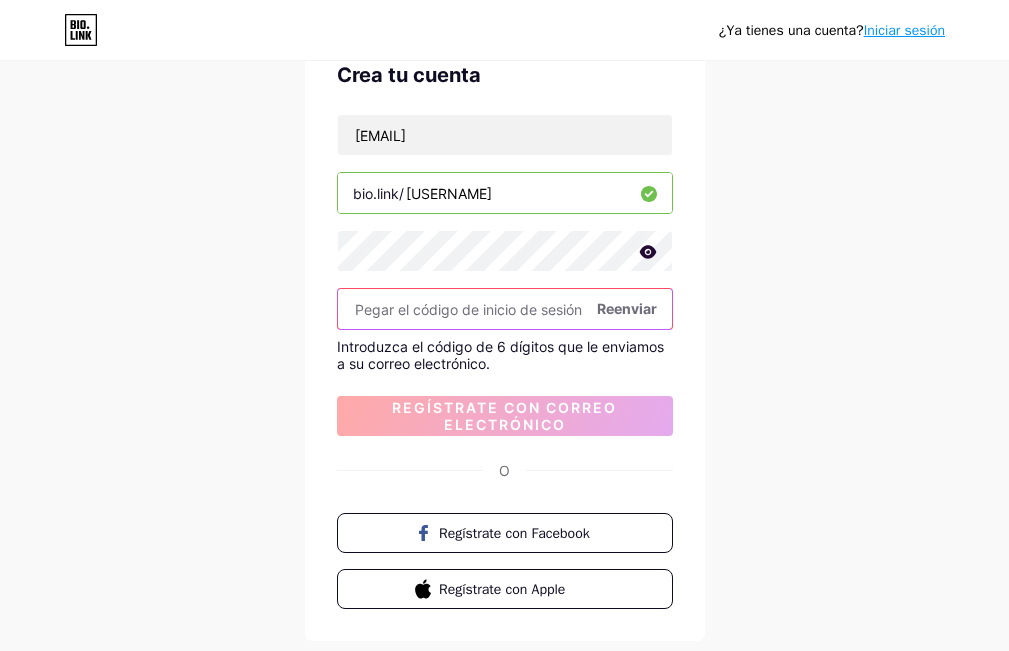 click at bounding box center (505, 309) 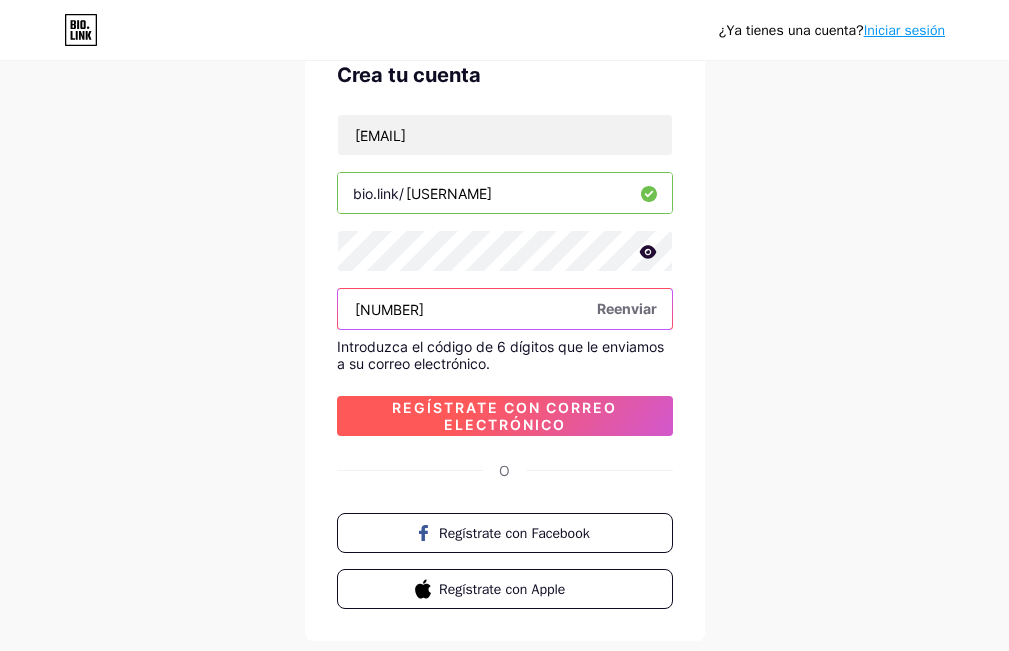 type on "[NUMBER]" 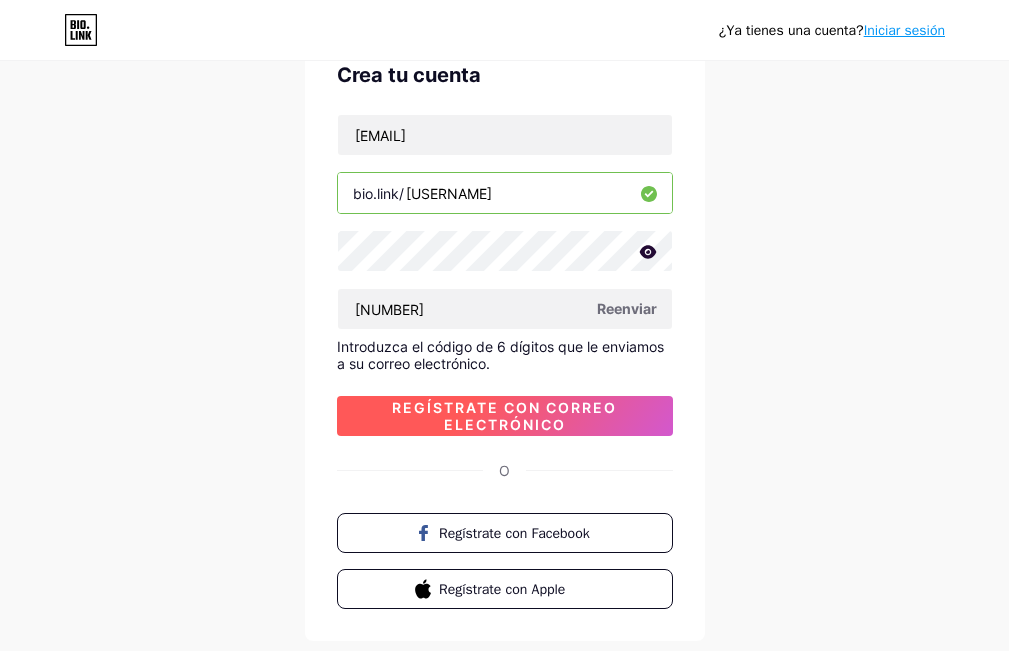 click on "Regístrate con correo electrónico" at bounding box center [504, 416] 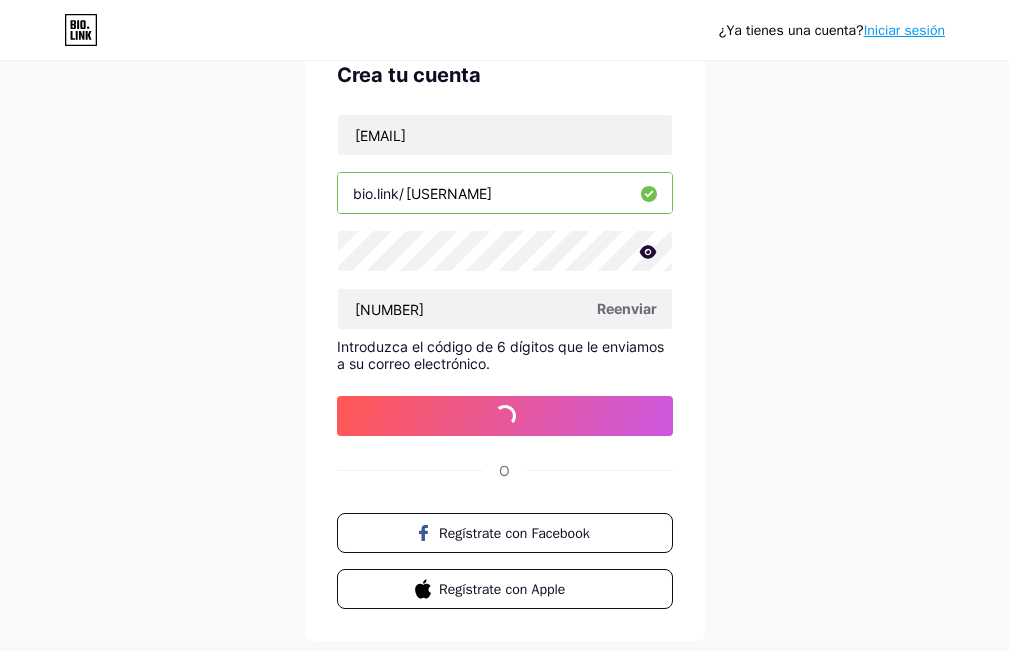 scroll, scrollTop: 0, scrollLeft: 0, axis: both 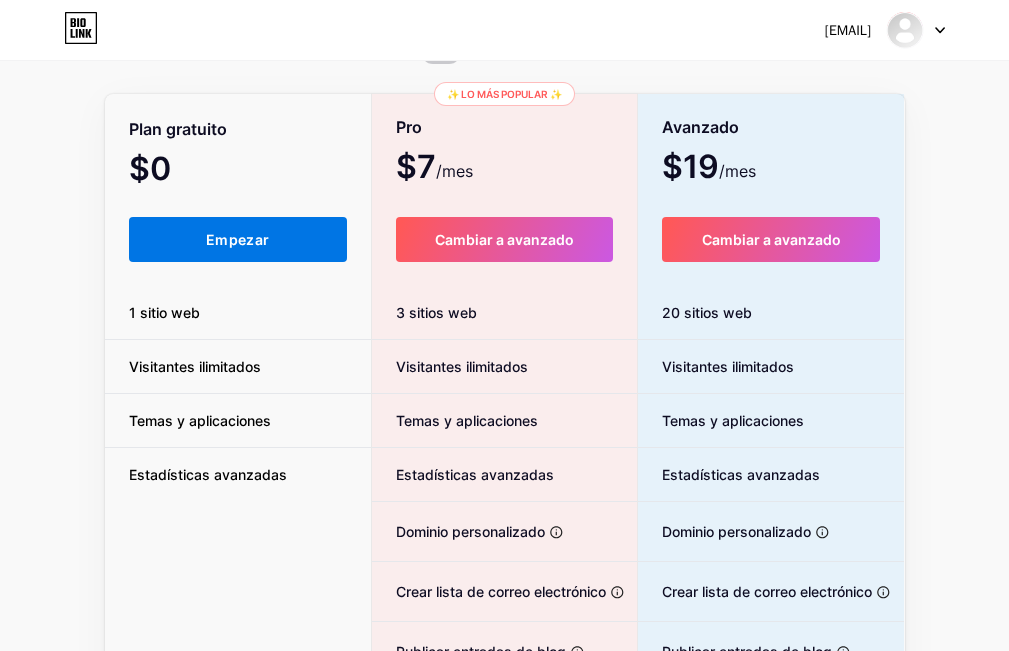 click on "Empezar" at bounding box center (238, 239) 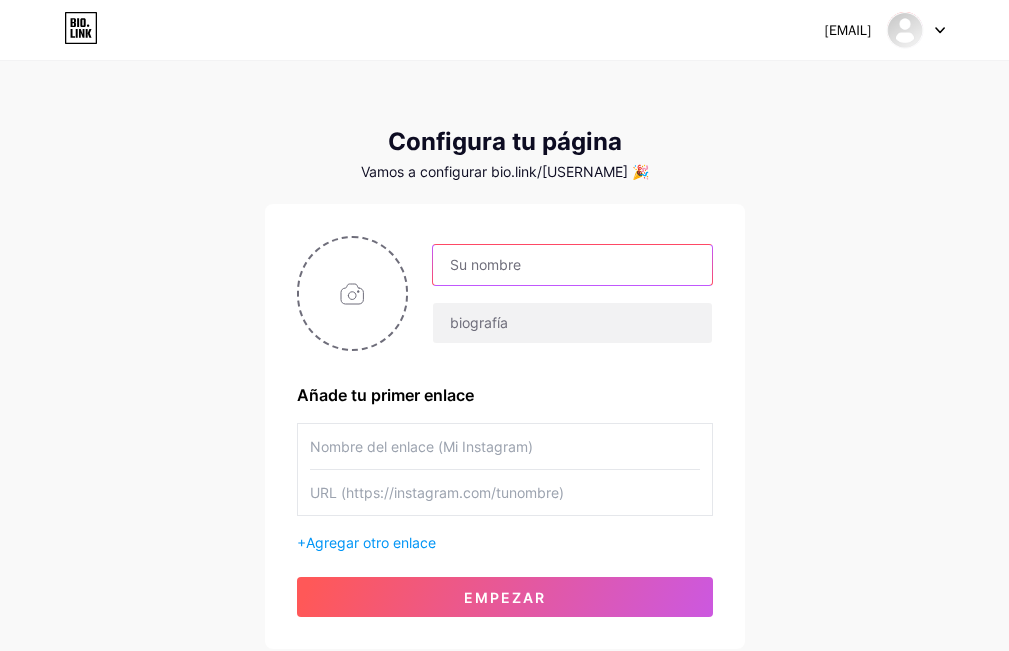 click at bounding box center [572, 265] 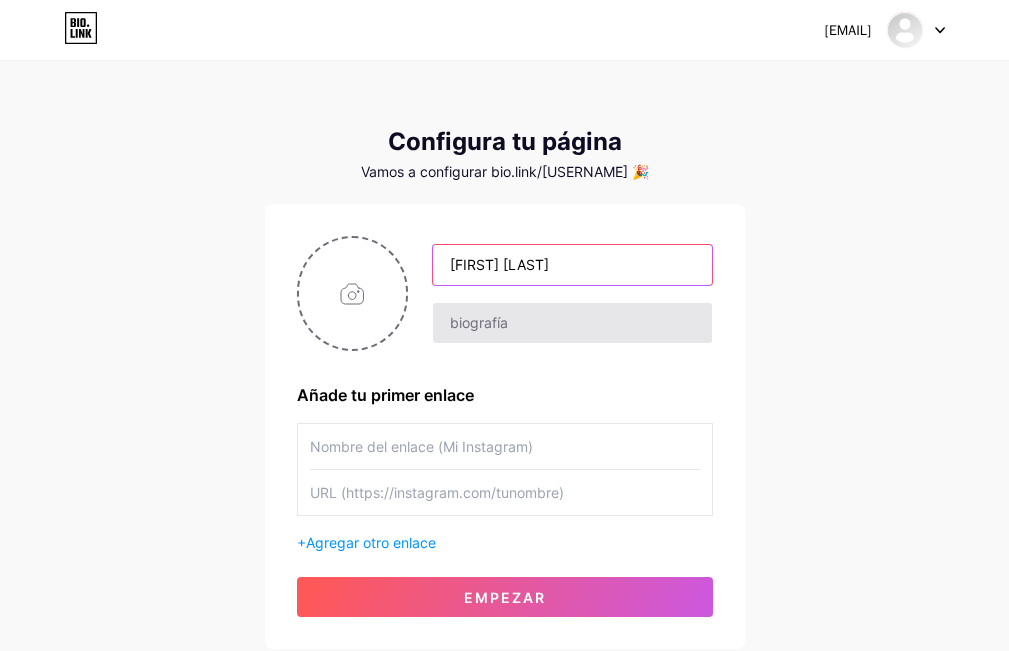 type on "[FIRST] [LAST]" 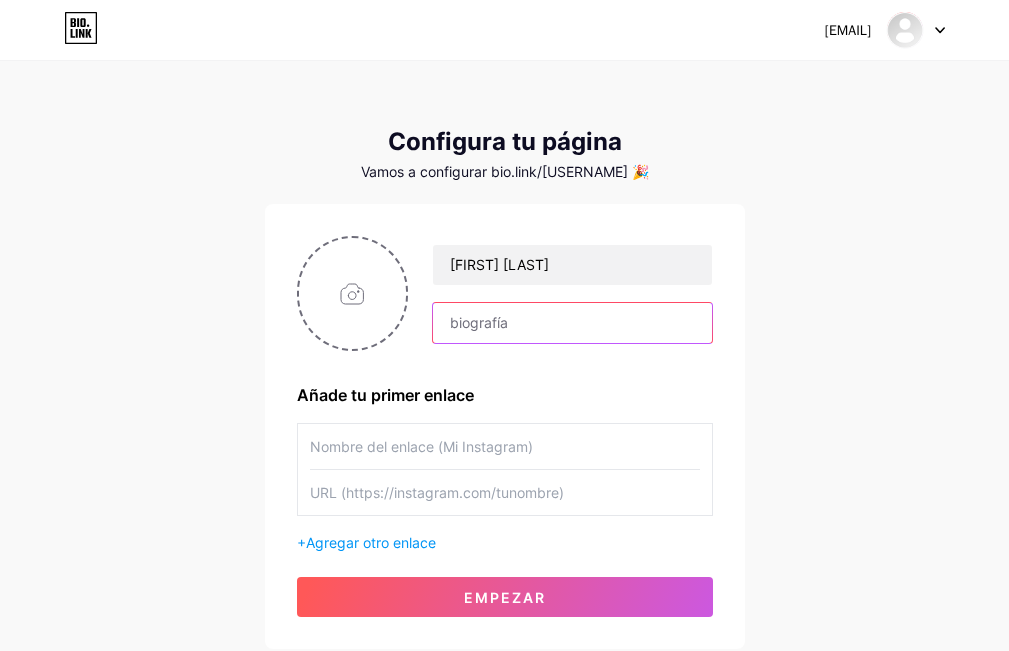 click at bounding box center [572, 323] 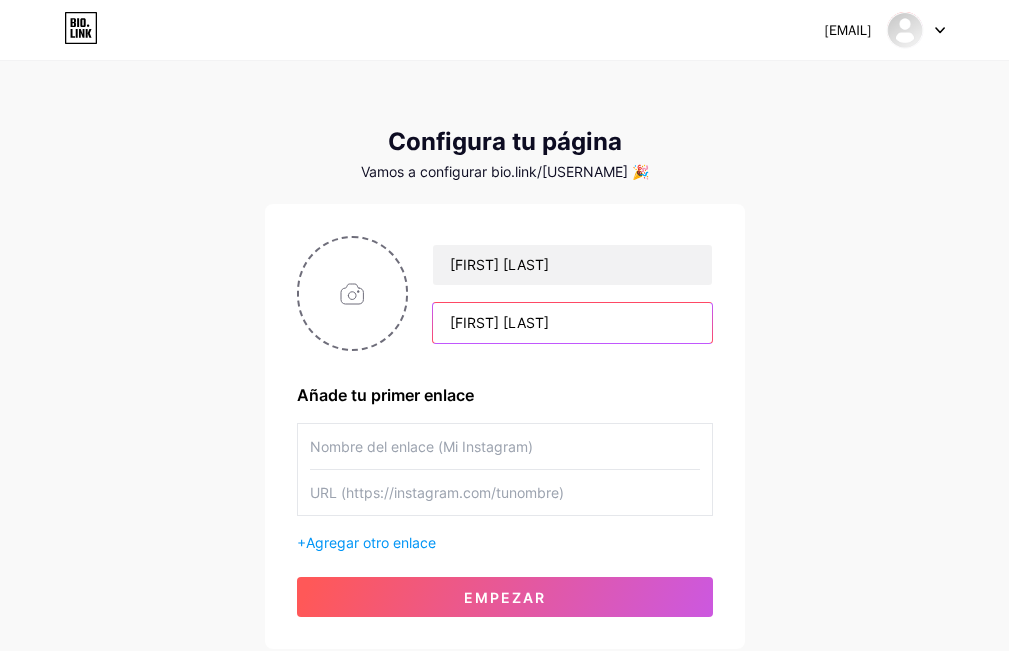 click on "[FIRST] [LAST]" at bounding box center [572, 323] 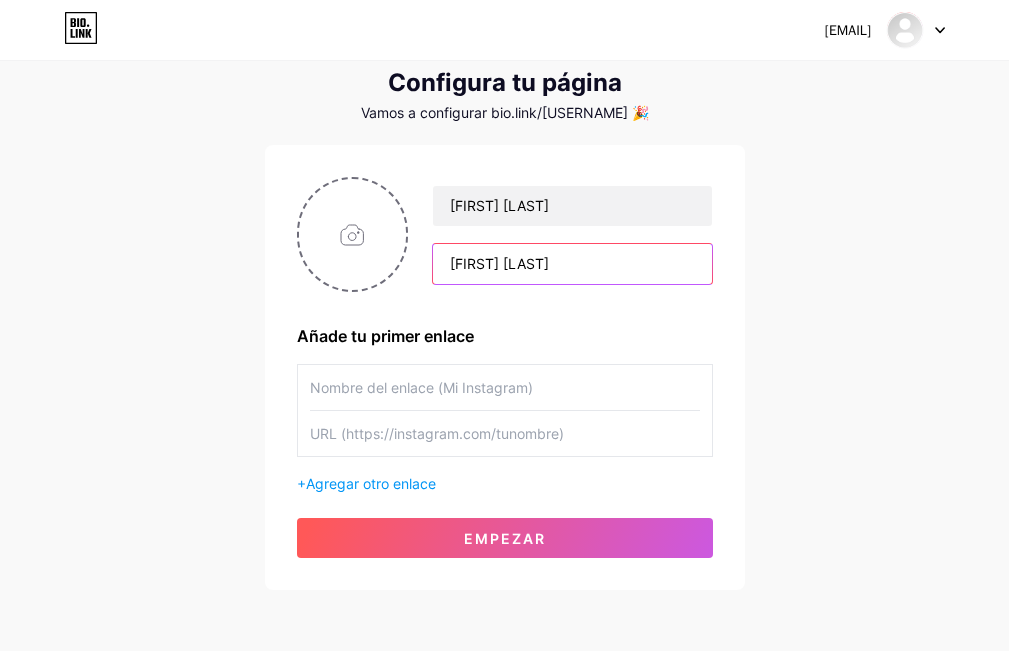 scroll, scrollTop: 100, scrollLeft: 0, axis: vertical 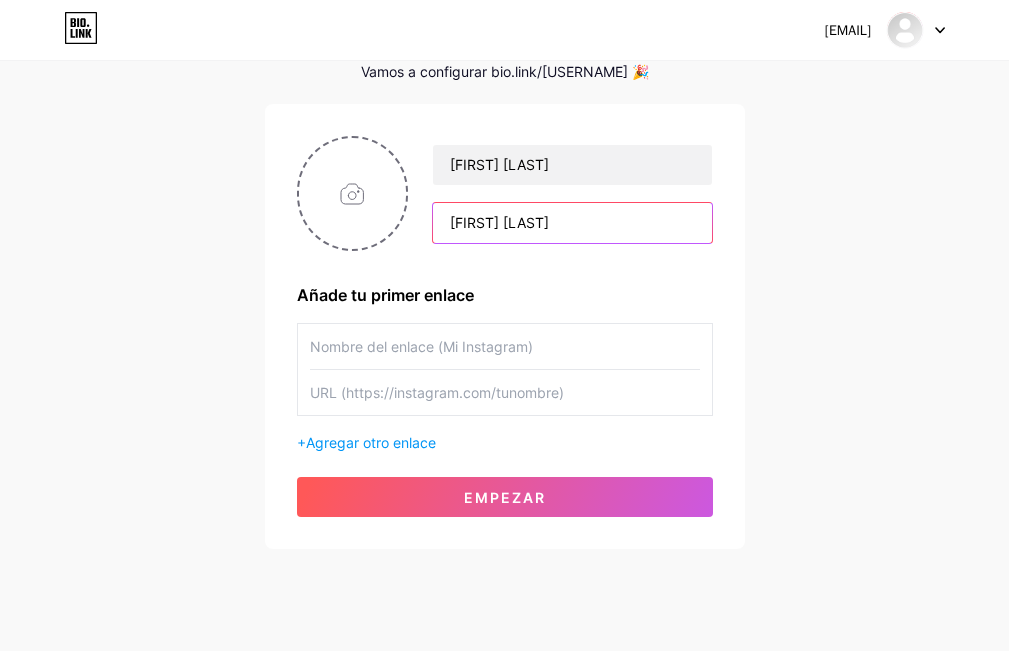 type on "[FIRST] [LAST]" 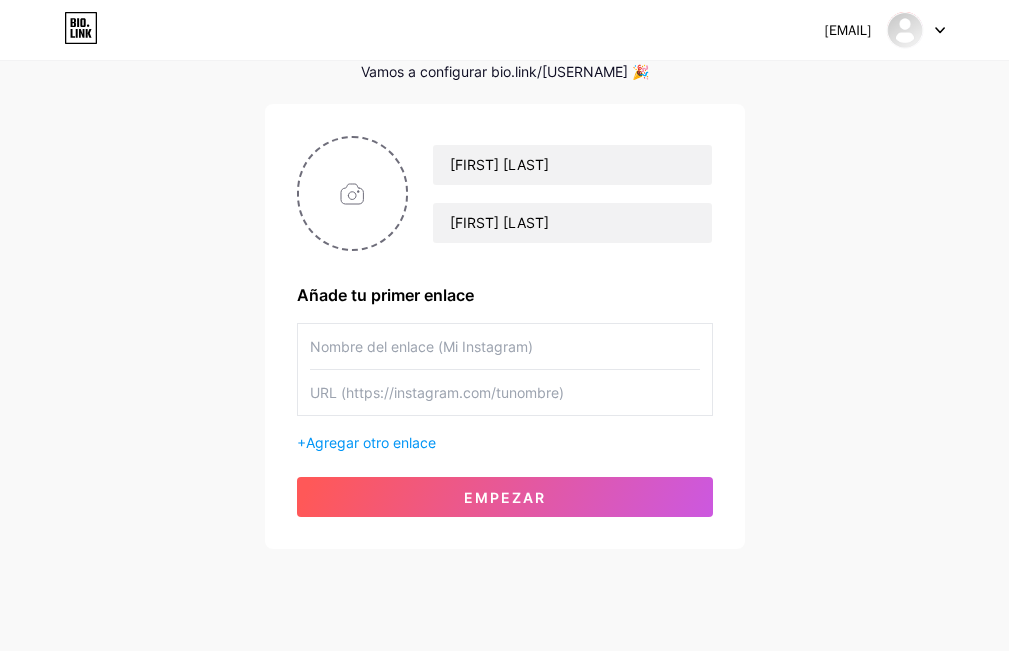 click at bounding box center (505, 346) 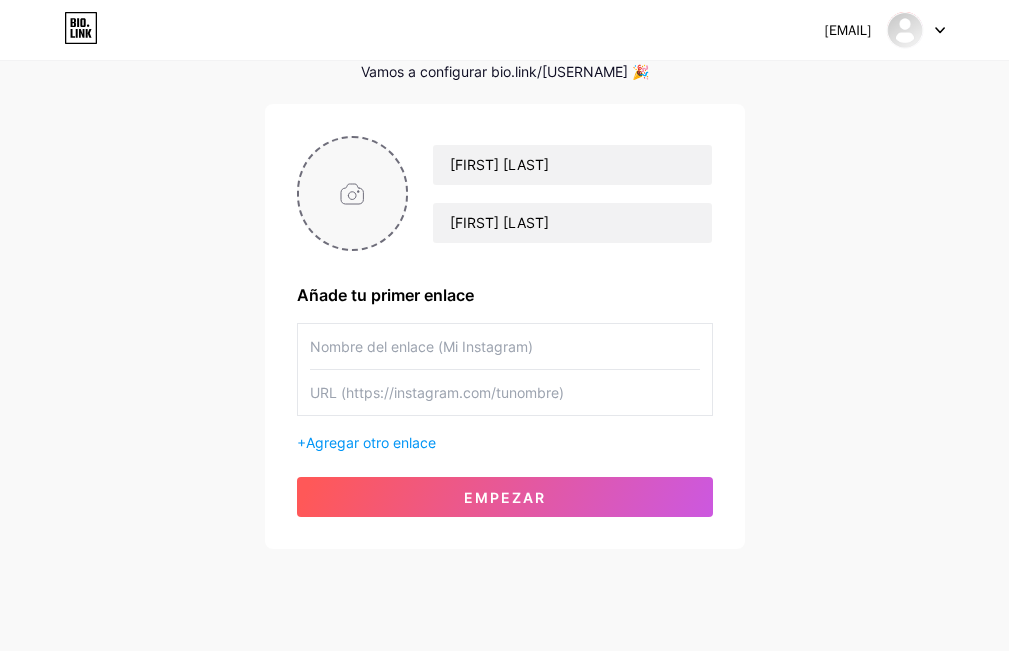 click at bounding box center [353, 193] 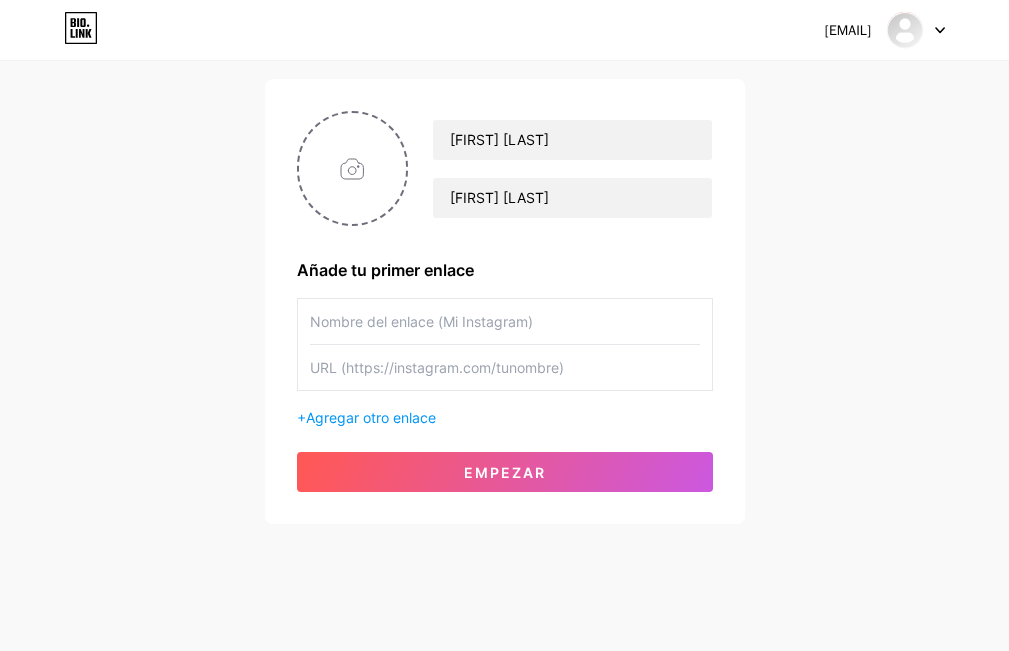 scroll, scrollTop: 142, scrollLeft: 0, axis: vertical 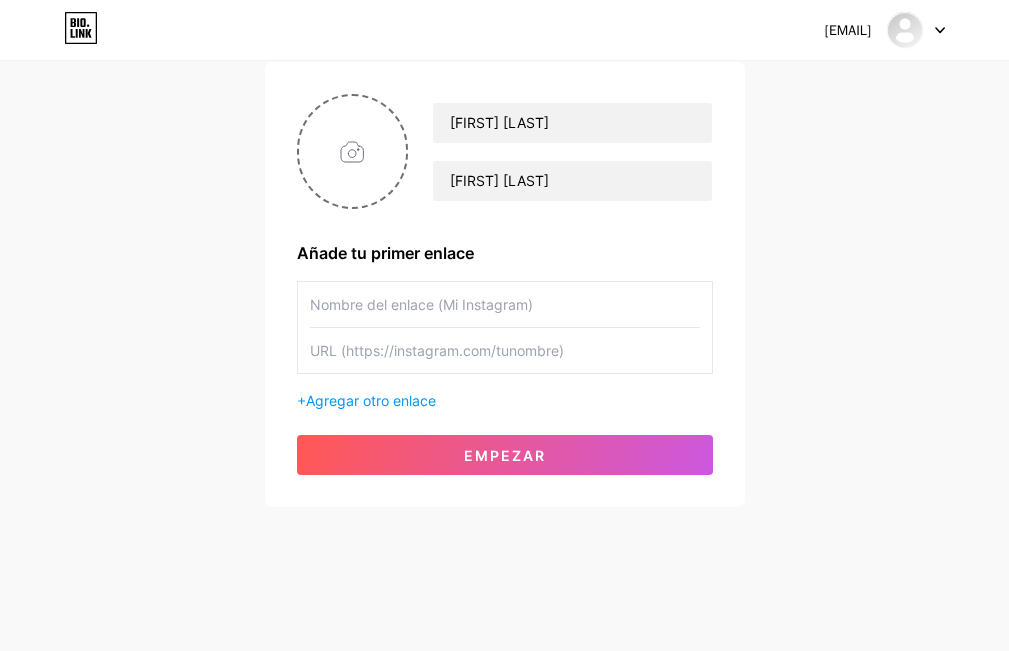 click at bounding box center (505, 304) 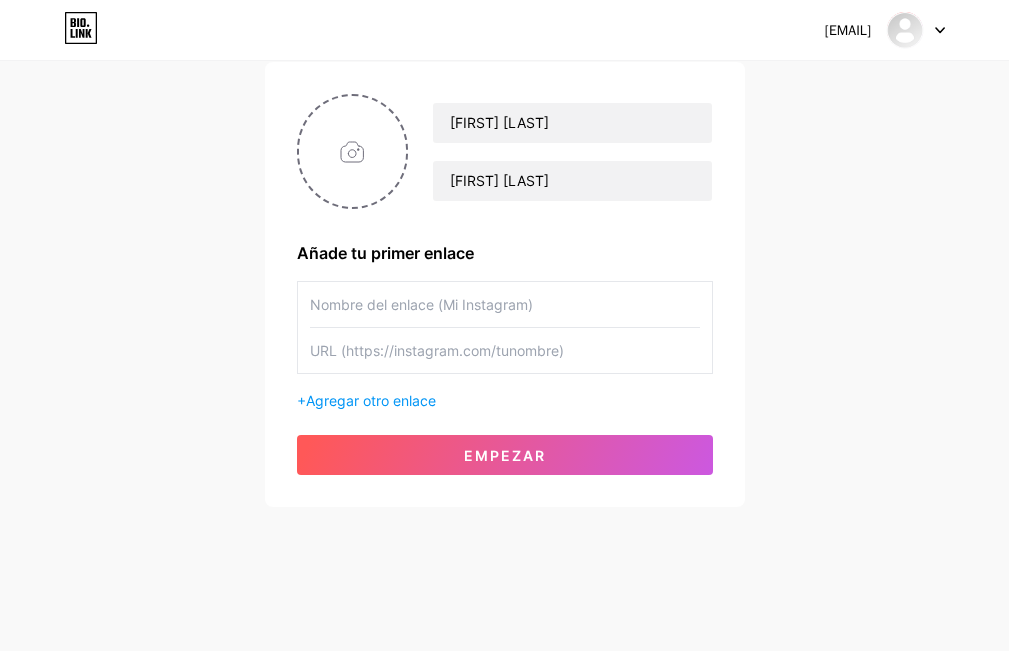 type on "a" 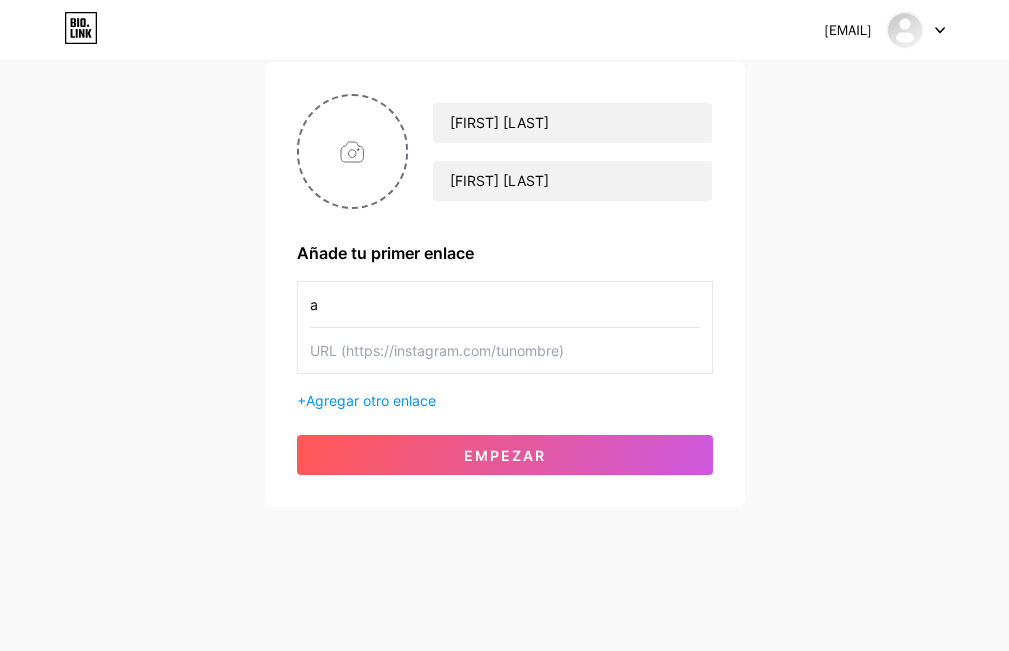 type 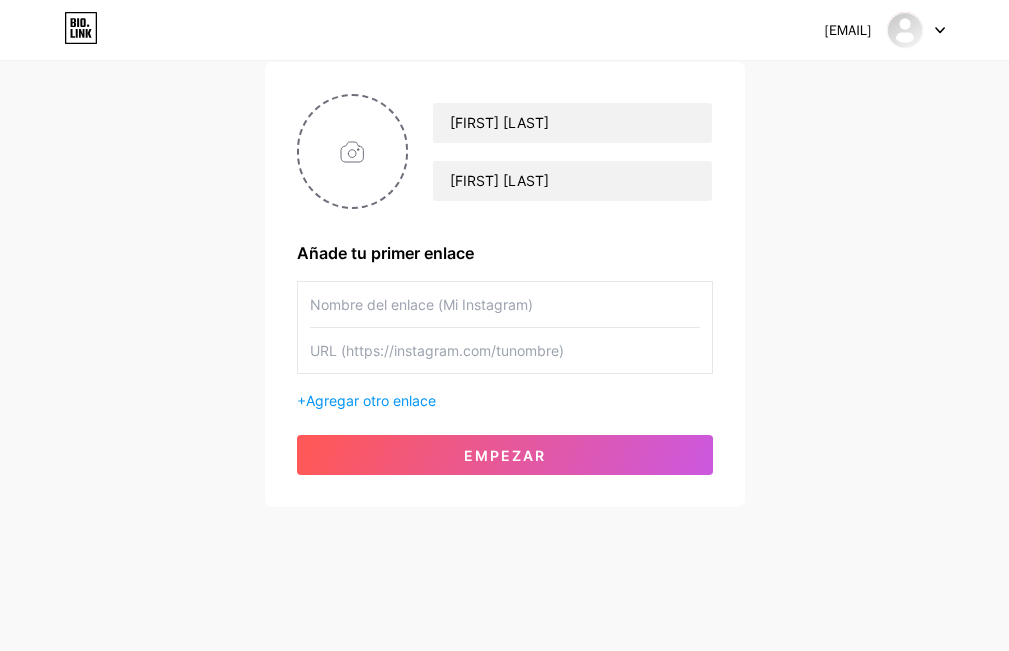 click at bounding box center (505, 304) 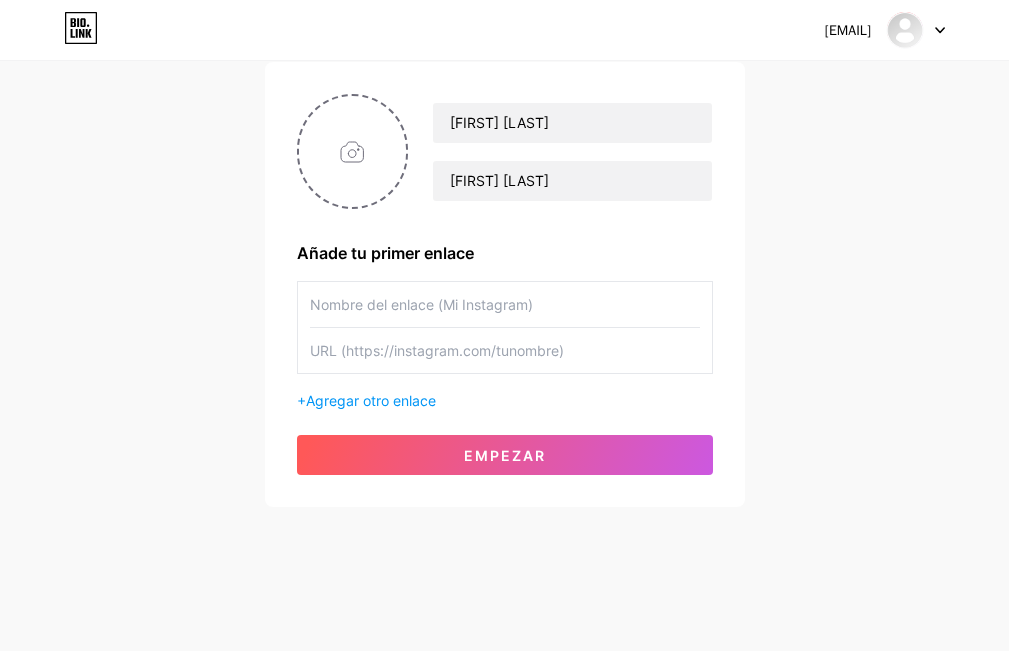paste on "https://www.threads.com/@[USERNAME]" 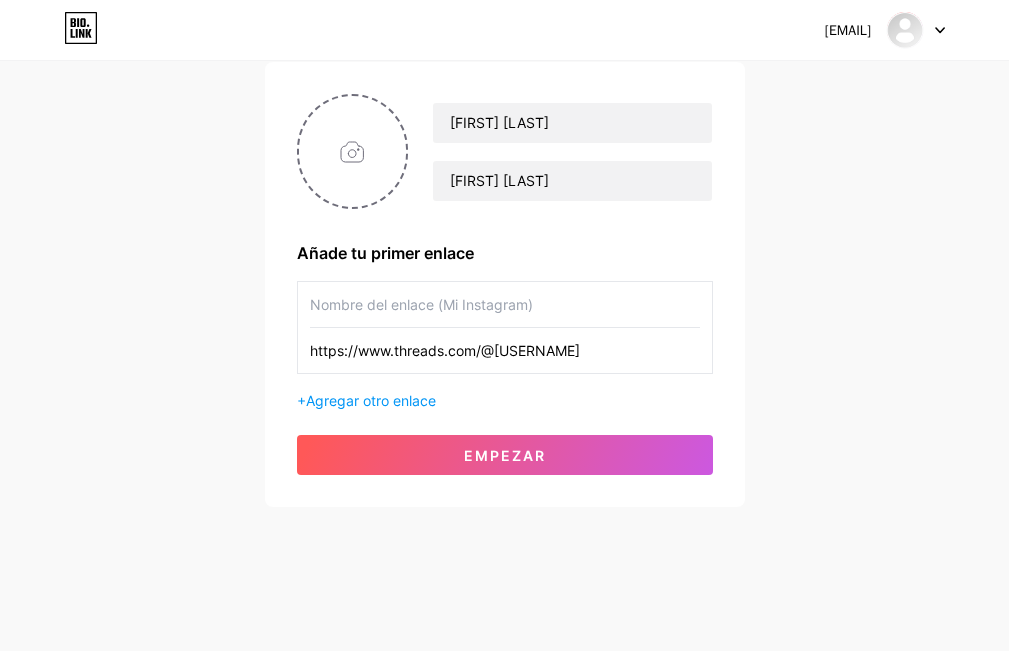 scroll, scrollTop: 0, scrollLeft: 443, axis: horizontal 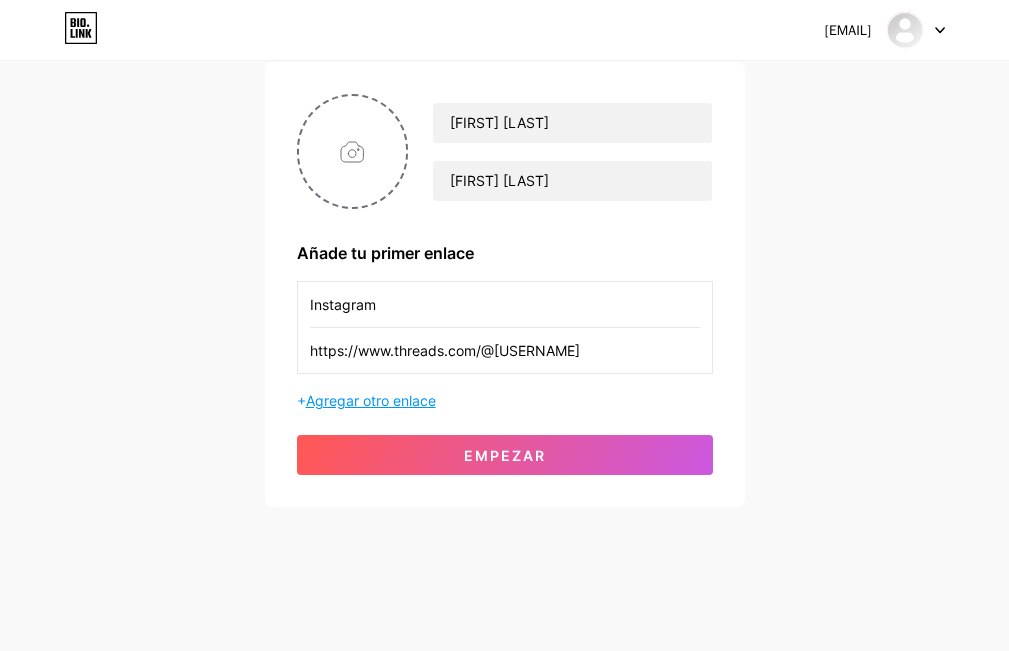 type on "Instagram" 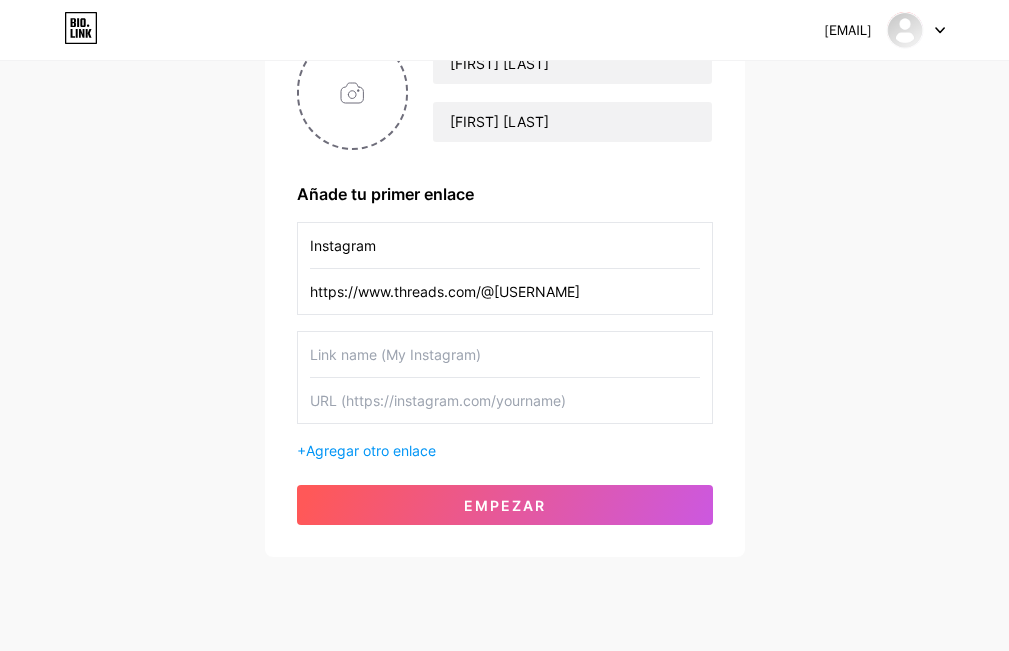 scroll, scrollTop: 242, scrollLeft: 0, axis: vertical 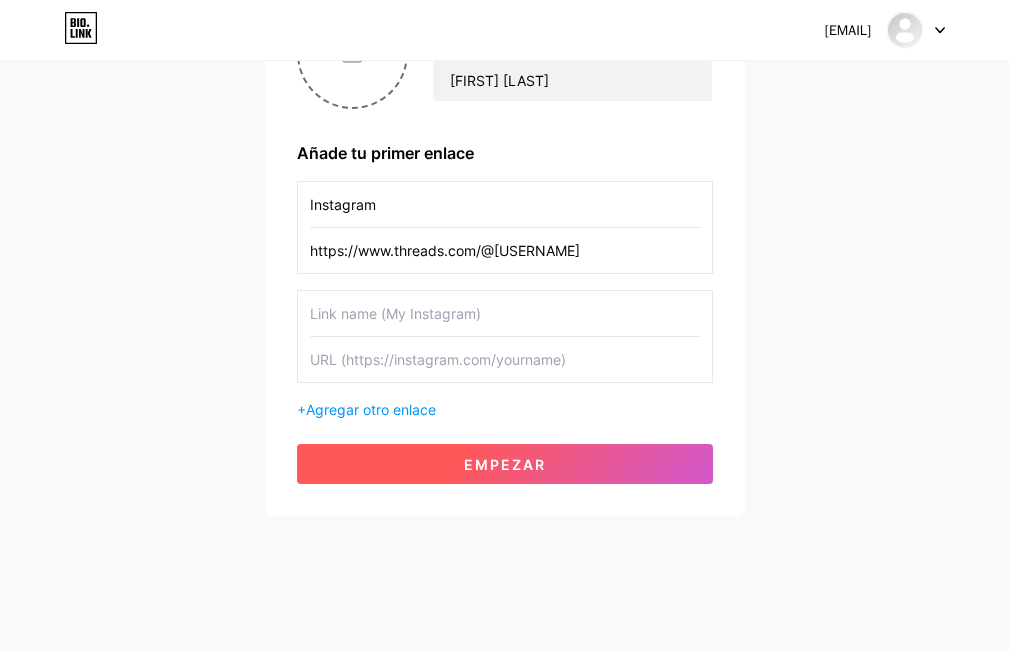 click on "Empezar" at bounding box center [505, 464] 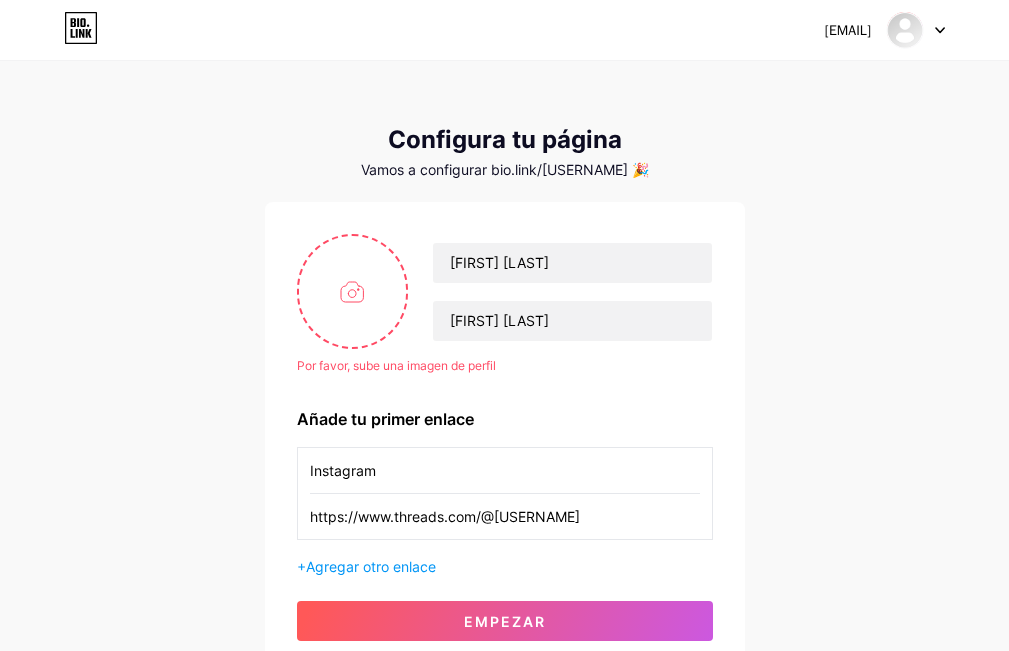 scroll, scrollTop: 0, scrollLeft: 0, axis: both 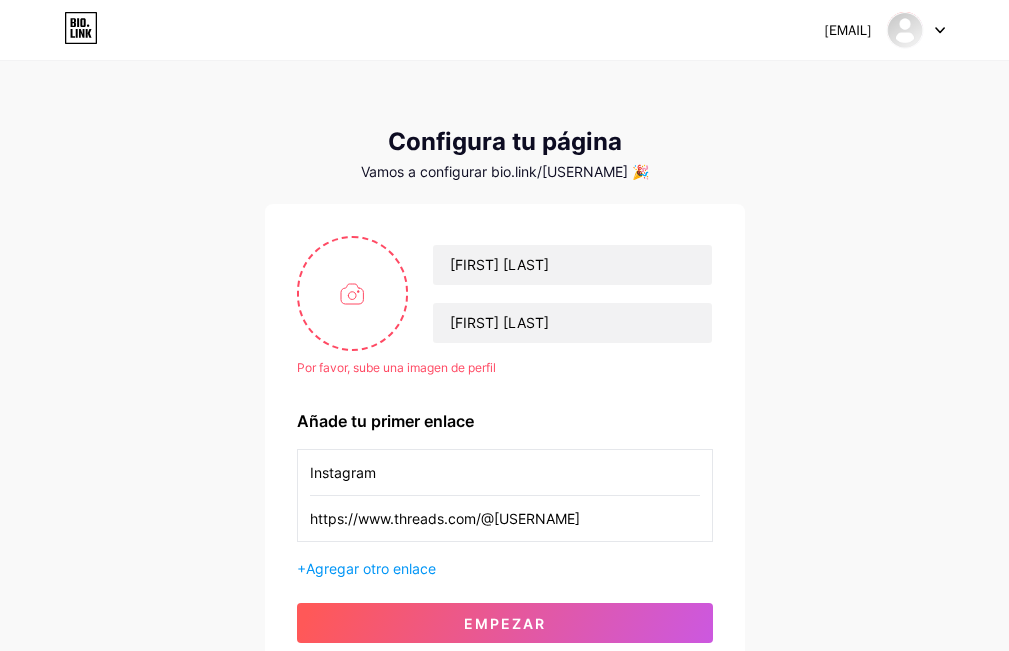 click on "Por favor, sube una imagen de perfil   [FIRST] [LAST]     [TITLE]   Por favor, sube una imagen de perfil   Añade tu primer enlace   Instagram   https://www.threads.com/@[USERNAME]?xmt=AQF0-x1mOq8RPLDOJTPL1K6Oub3BCOD0NMMz3DHWZEmDxFo
+  Agregar otro enlace     Empezar" at bounding box center [505, 439] 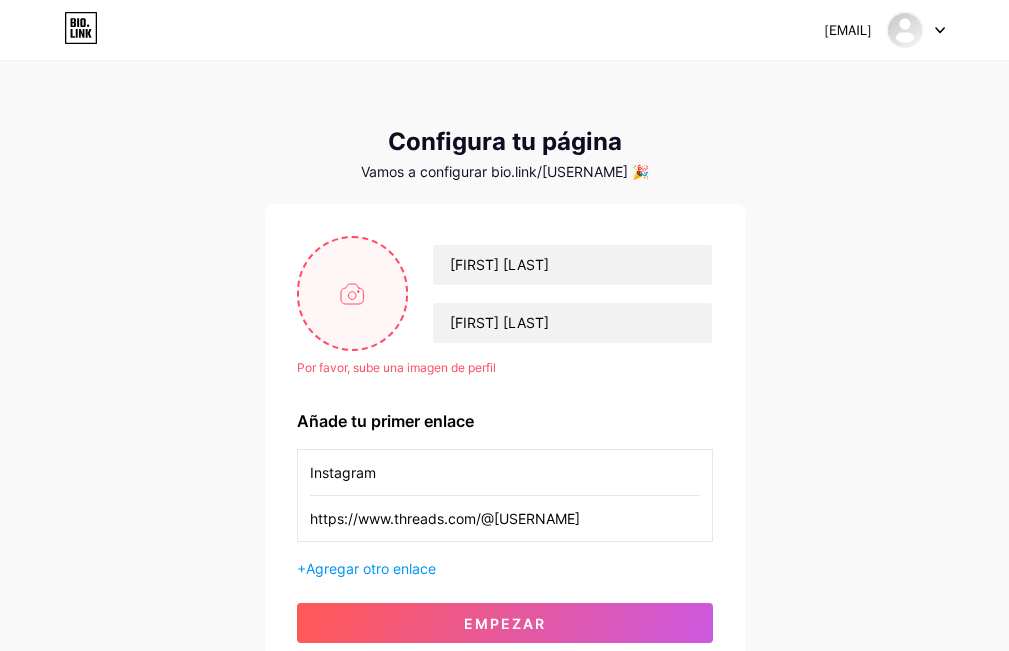 click at bounding box center [353, 293] 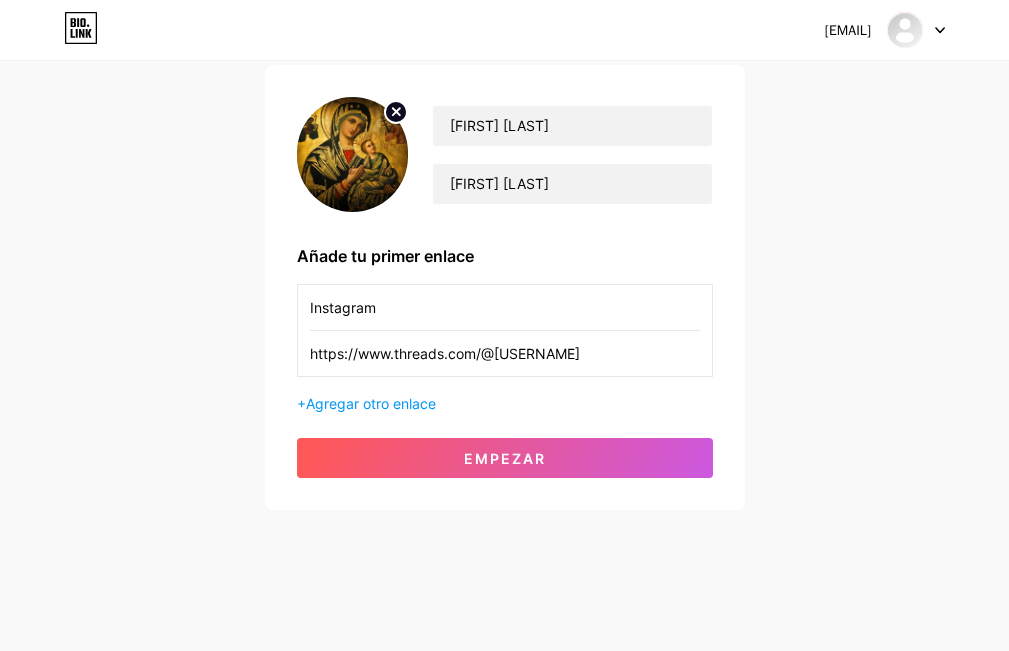 scroll, scrollTop: 142, scrollLeft: 0, axis: vertical 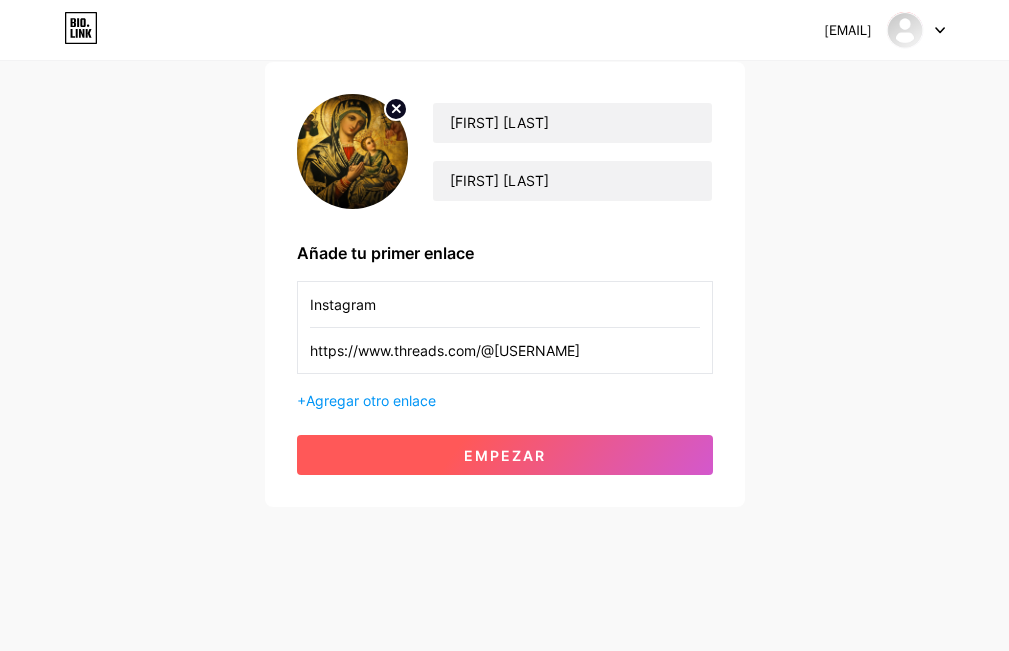 click on "Empezar" at bounding box center [505, 455] 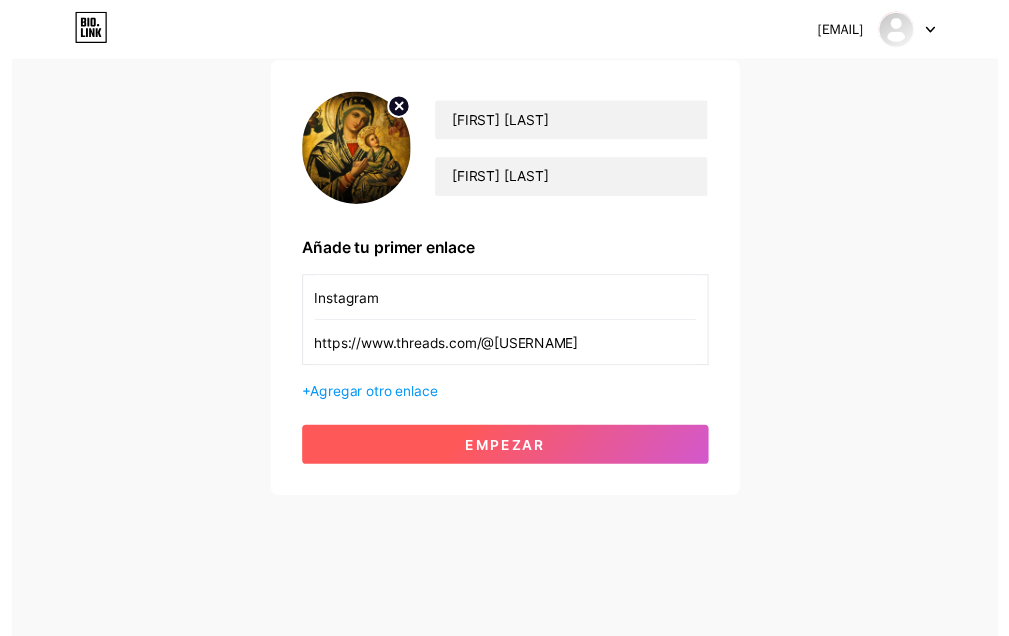 scroll, scrollTop: 0, scrollLeft: 0, axis: both 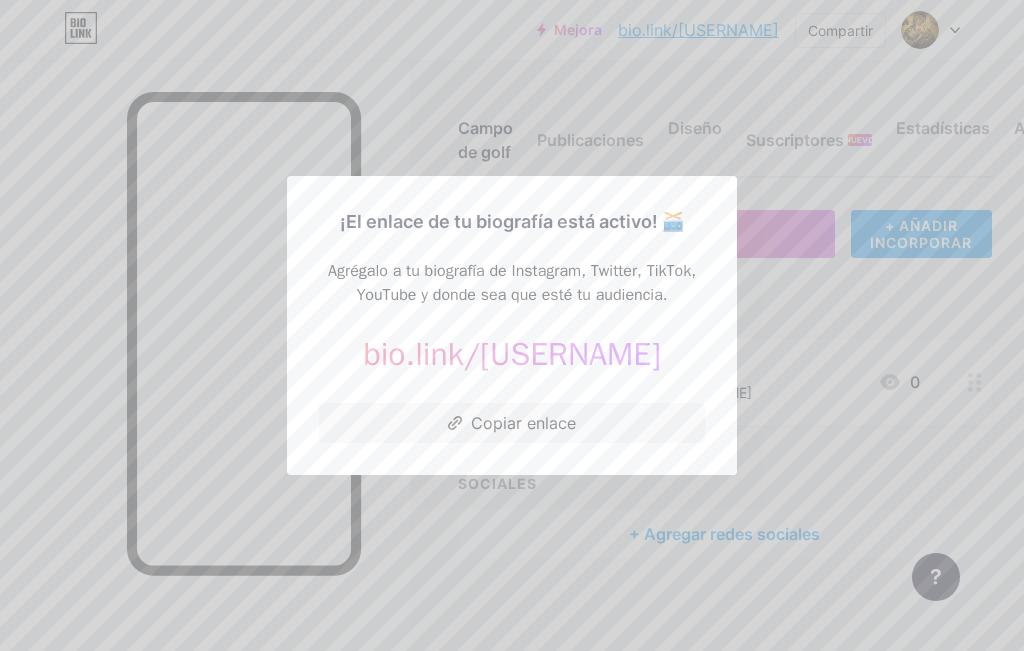 click at bounding box center (512, 325) 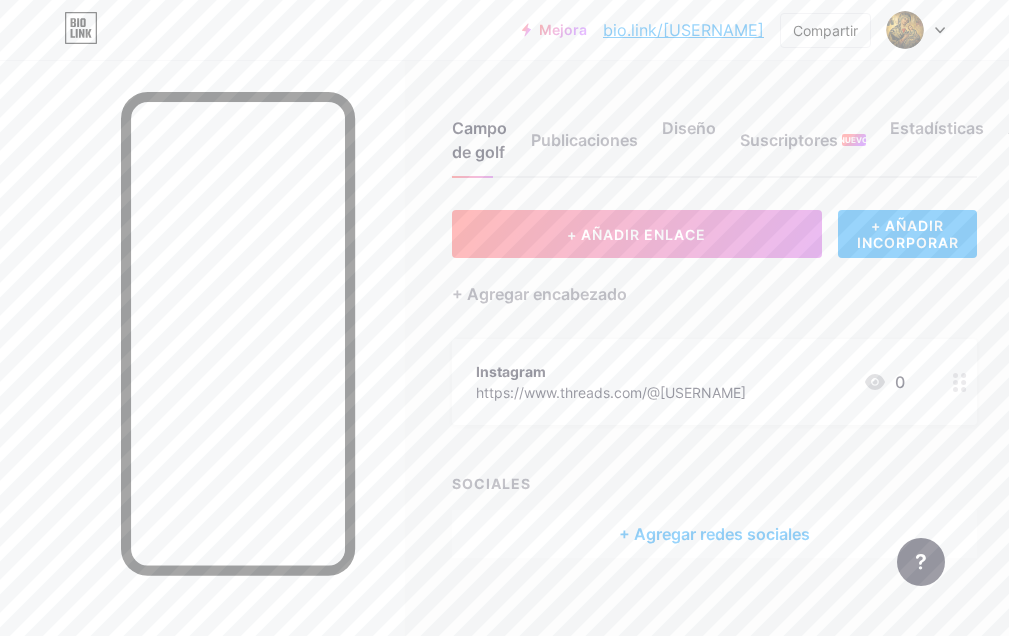 scroll, scrollTop: 21, scrollLeft: 0, axis: vertical 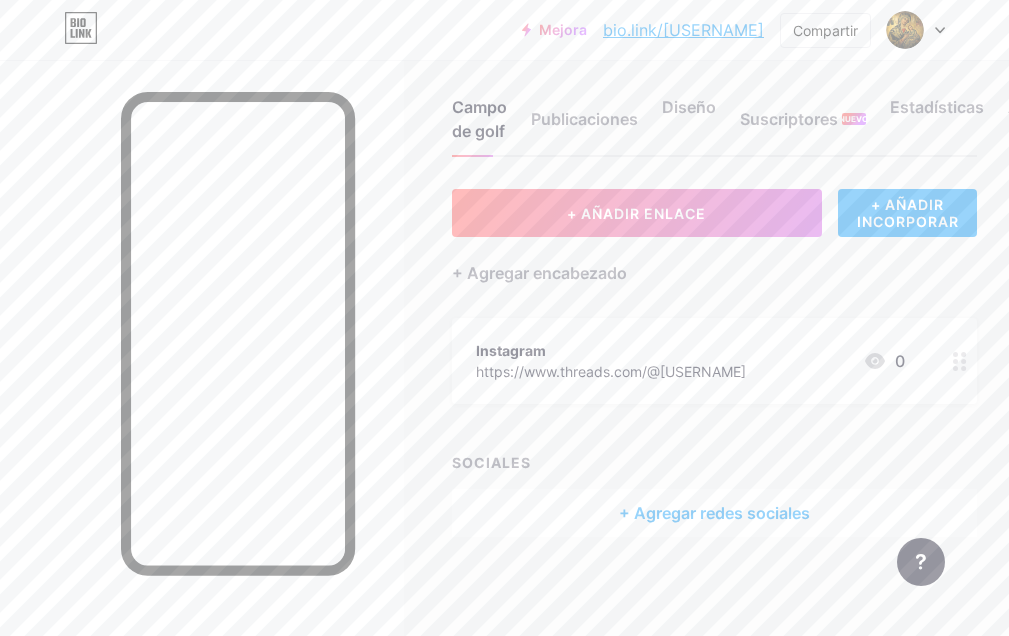 click on "+ Agregar redes sociales" at bounding box center [714, 513] 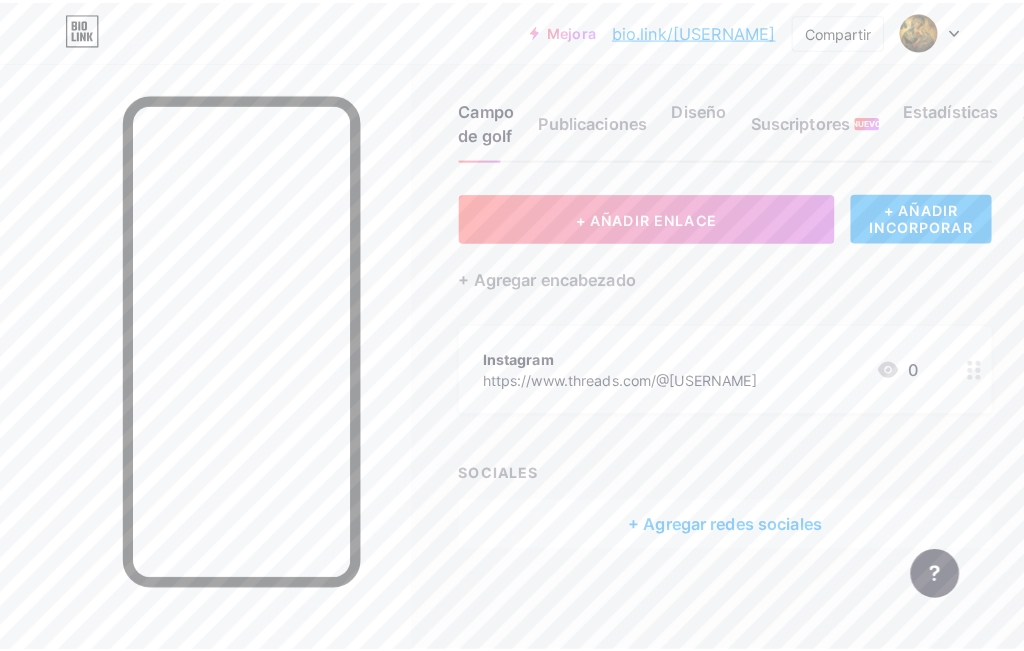 scroll, scrollTop: 6, scrollLeft: 0, axis: vertical 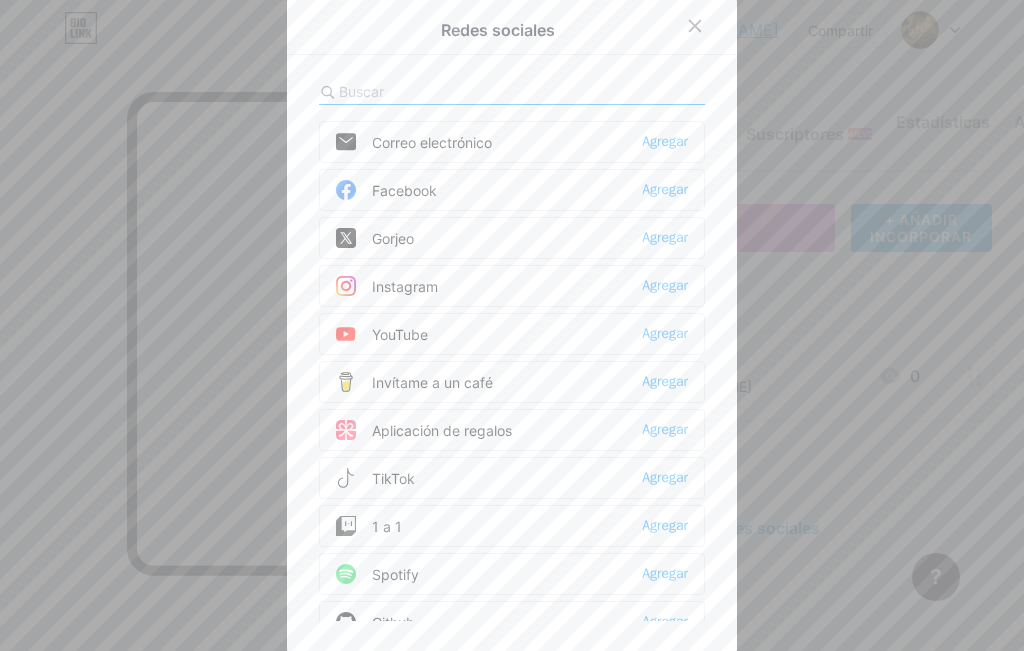 click on "Facebook" at bounding box center (404, 190) 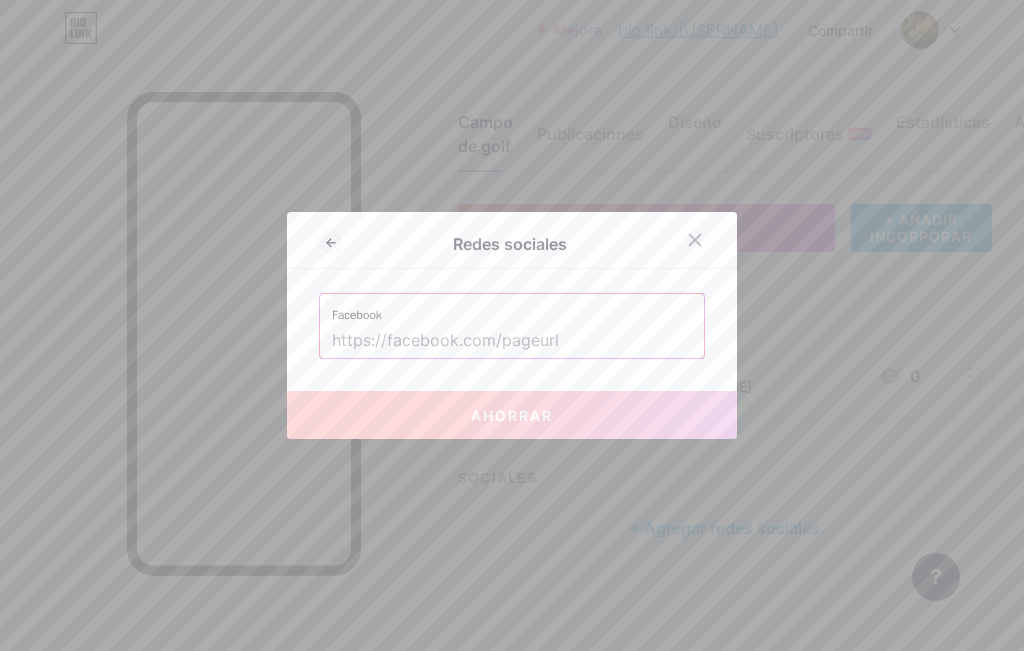 click at bounding box center [512, 341] 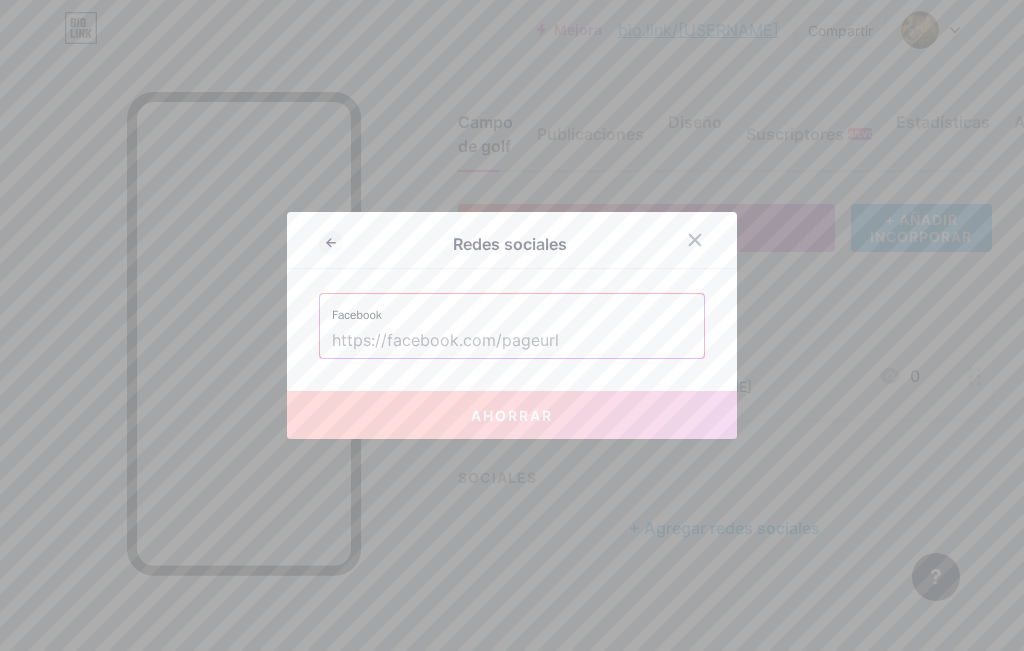 paste on "https://www.facebook.com/profile.php?id=[ID]" 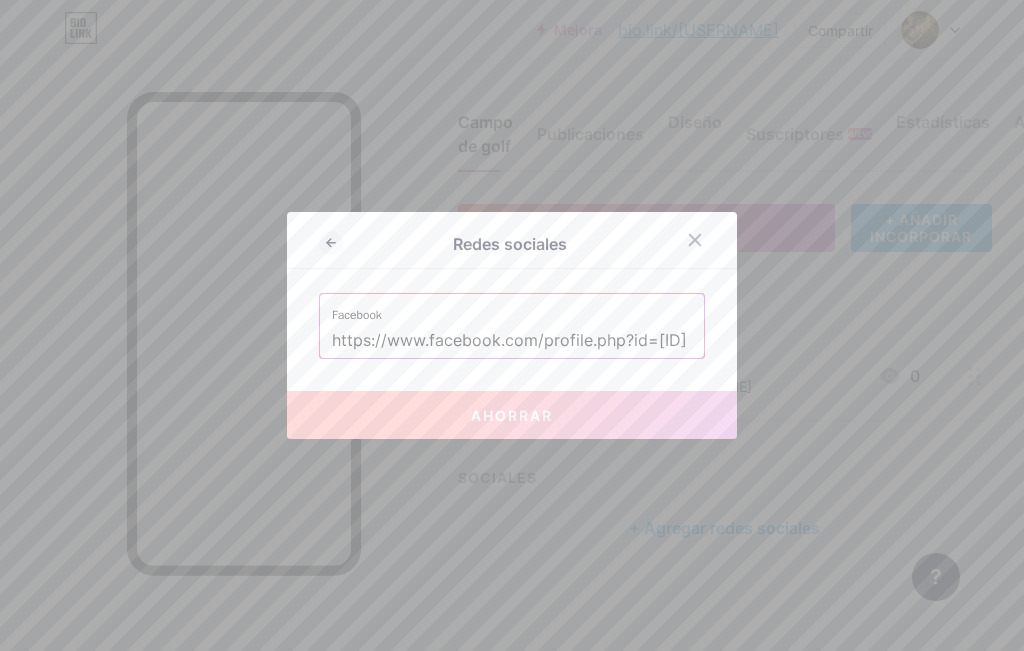 scroll, scrollTop: 0, scrollLeft: 102, axis: horizontal 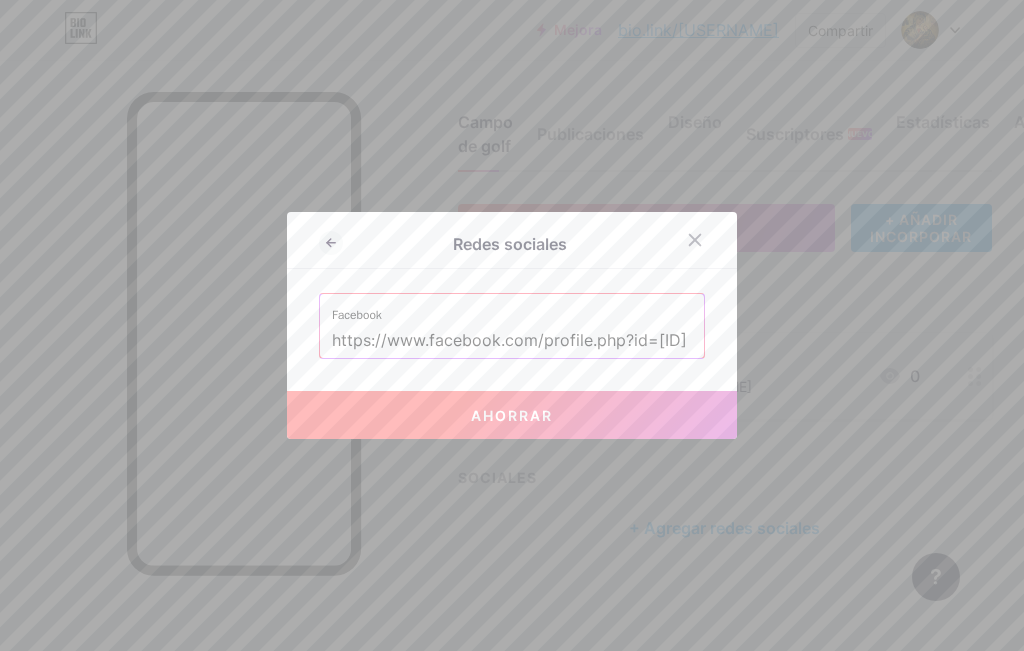 type on "https://www.facebook.com/profile.php?id=[ID]" 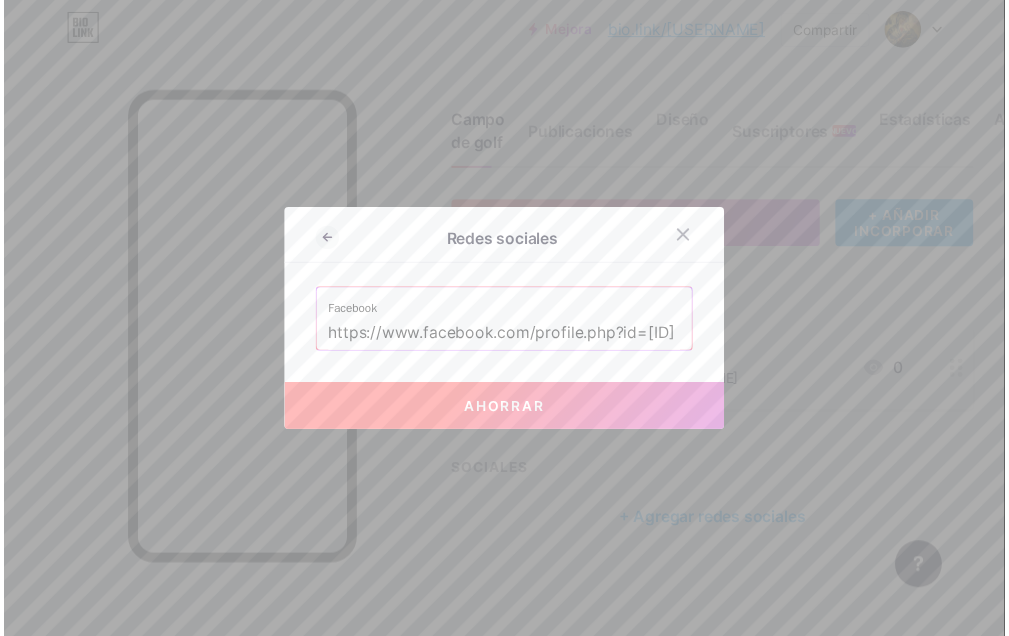 scroll, scrollTop: 0, scrollLeft: 0, axis: both 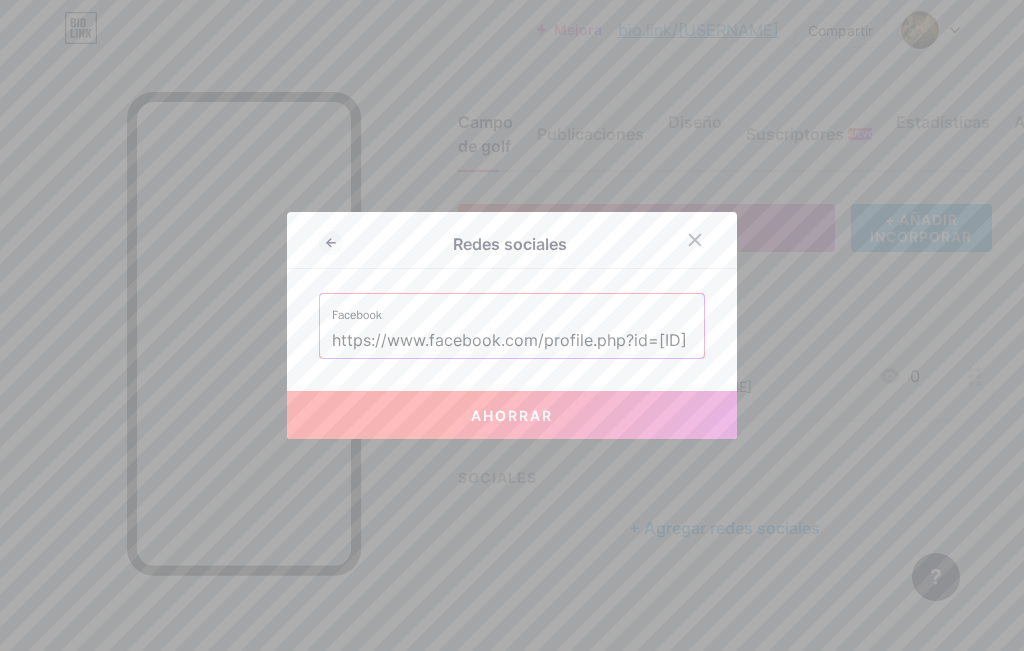 click on "Ahorrar" at bounding box center [512, 415] 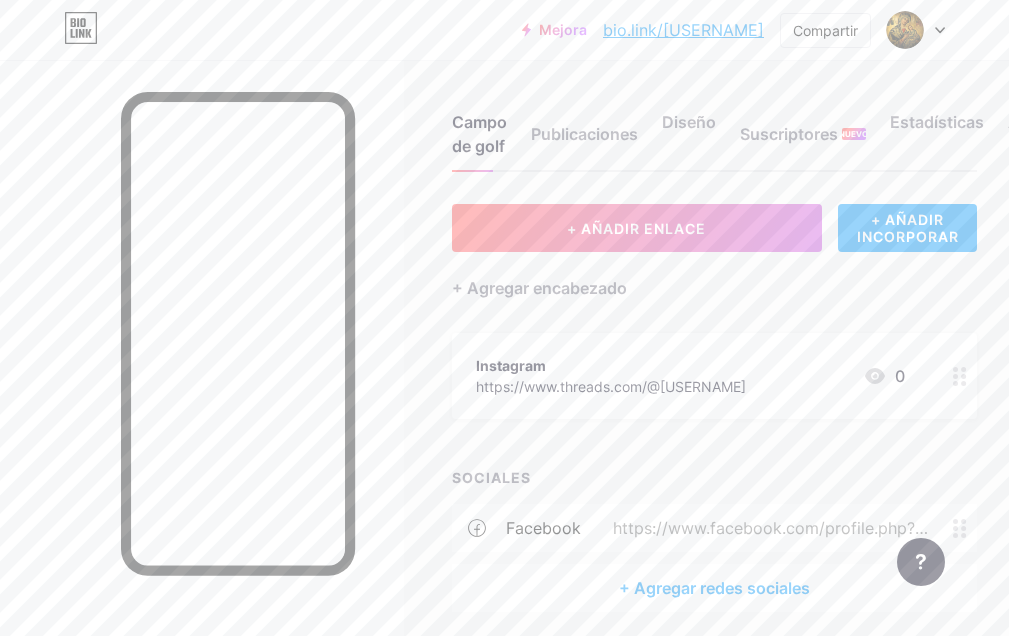 scroll, scrollTop: 81, scrollLeft: 0, axis: vertical 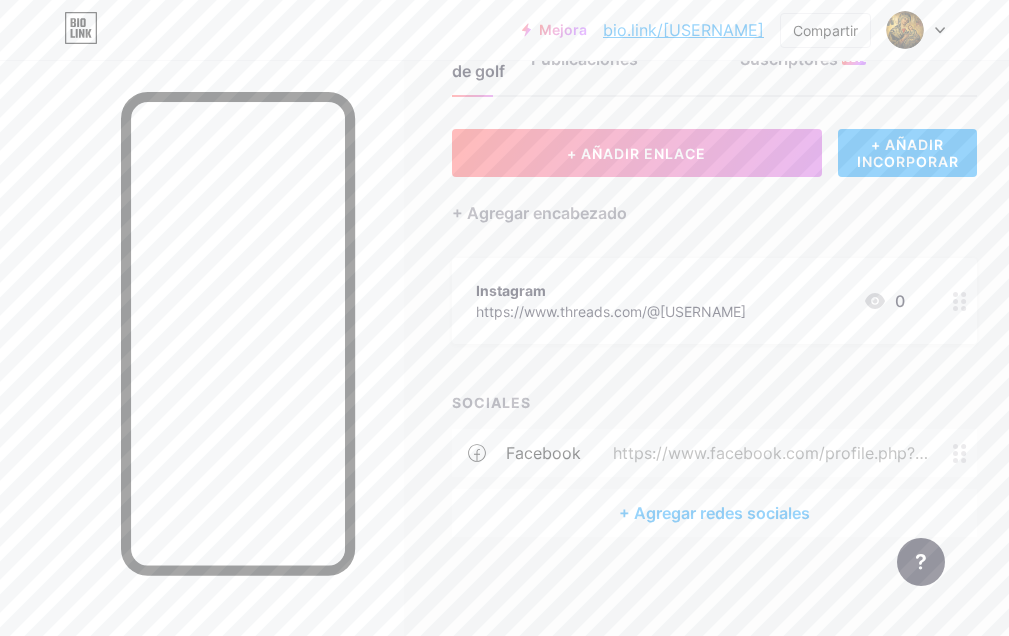 click on "+ Agregar redes sociales" at bounding box center (714, 513) 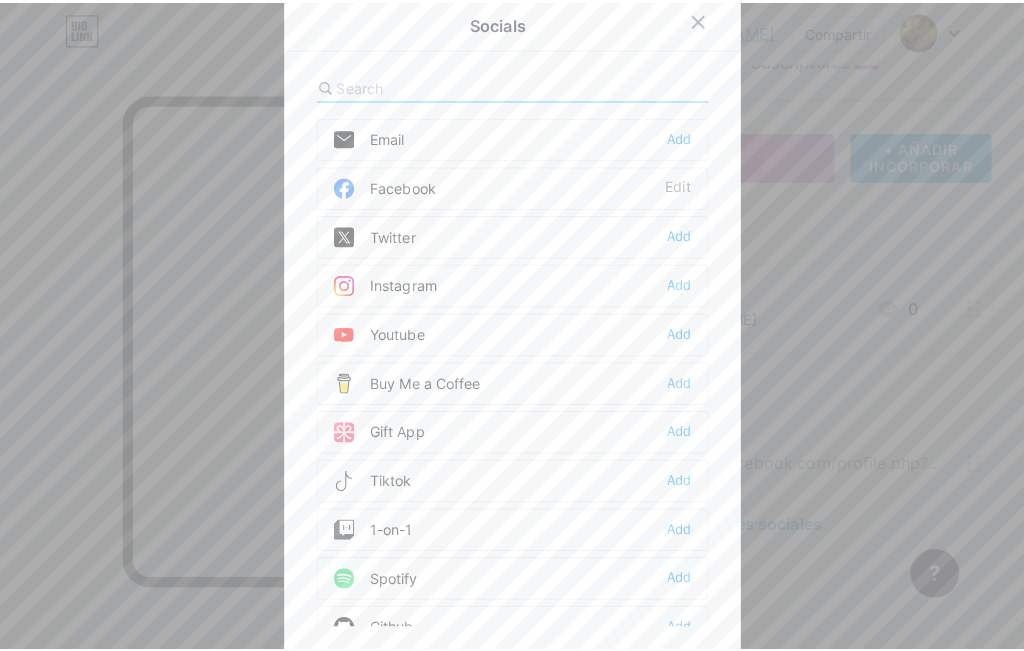 scroll, scrollTop: 66, scrollLeft: 0, axis: vertical 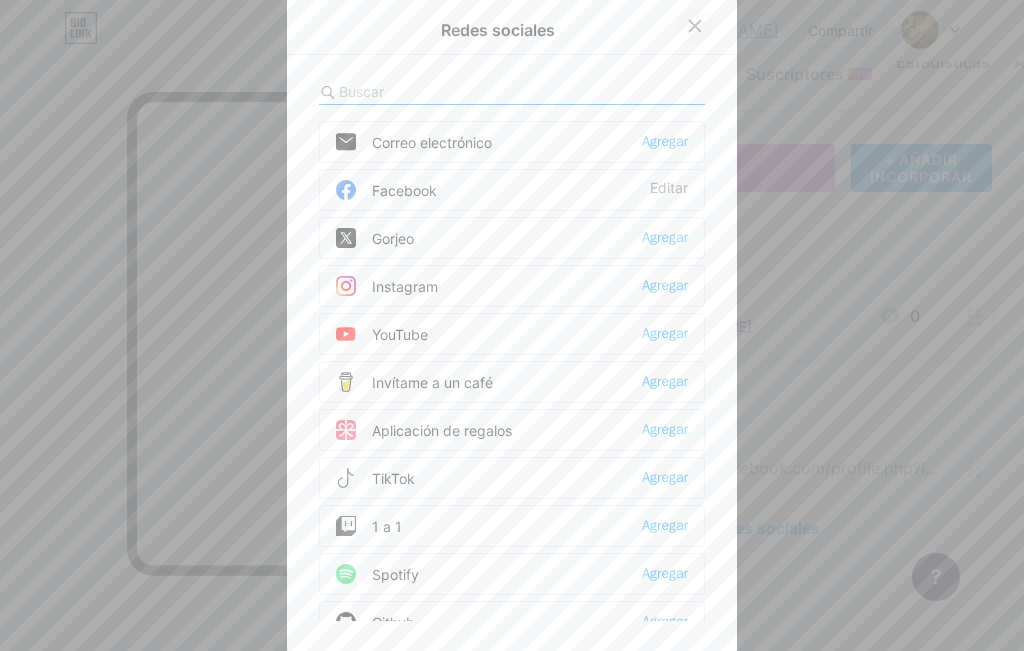 click 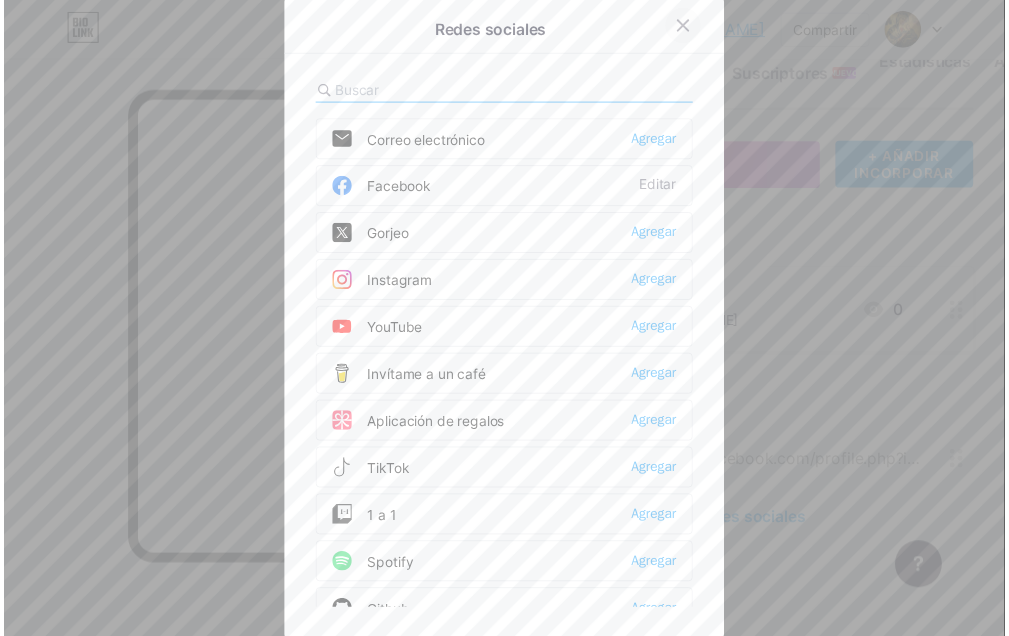 scroll, scrollTop: 81, scrollLeft: 0, axis: vertical 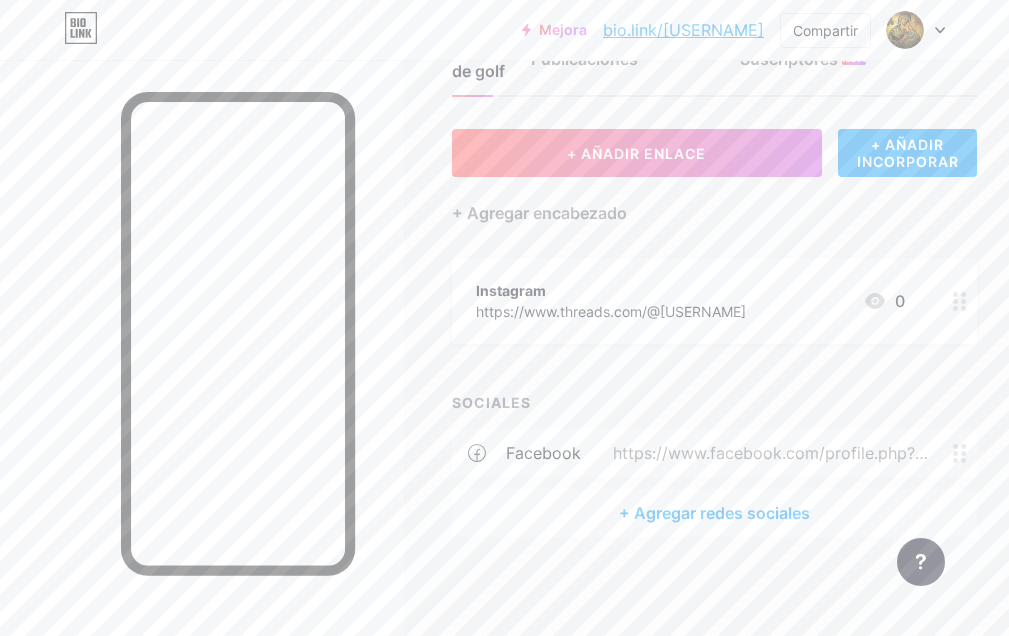 click 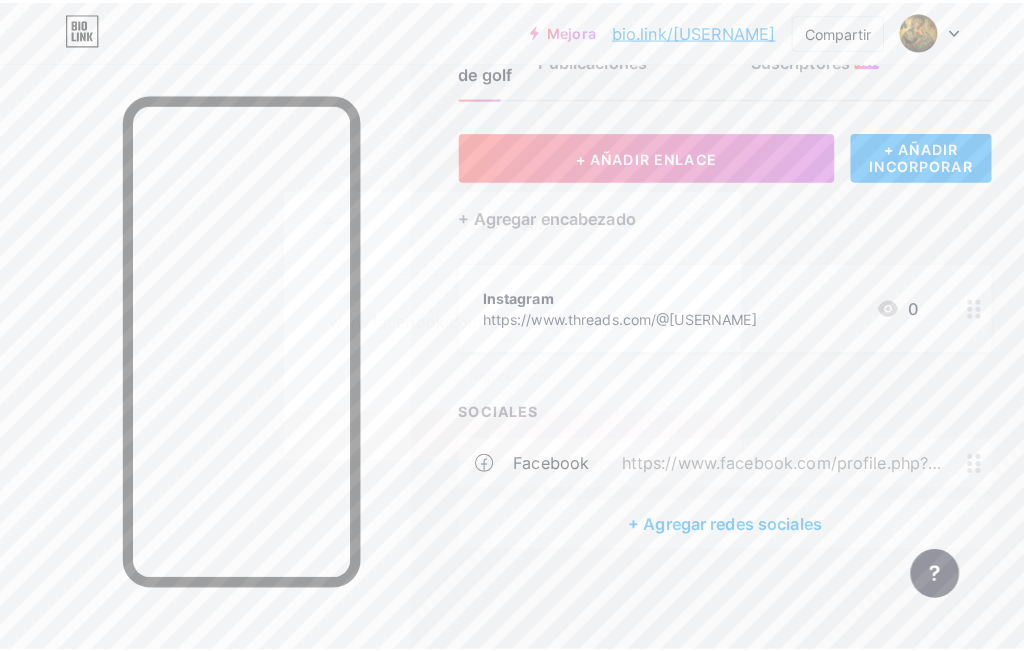 scroll, scrollTop: 66, scrollLeft: 0, axis: vertical 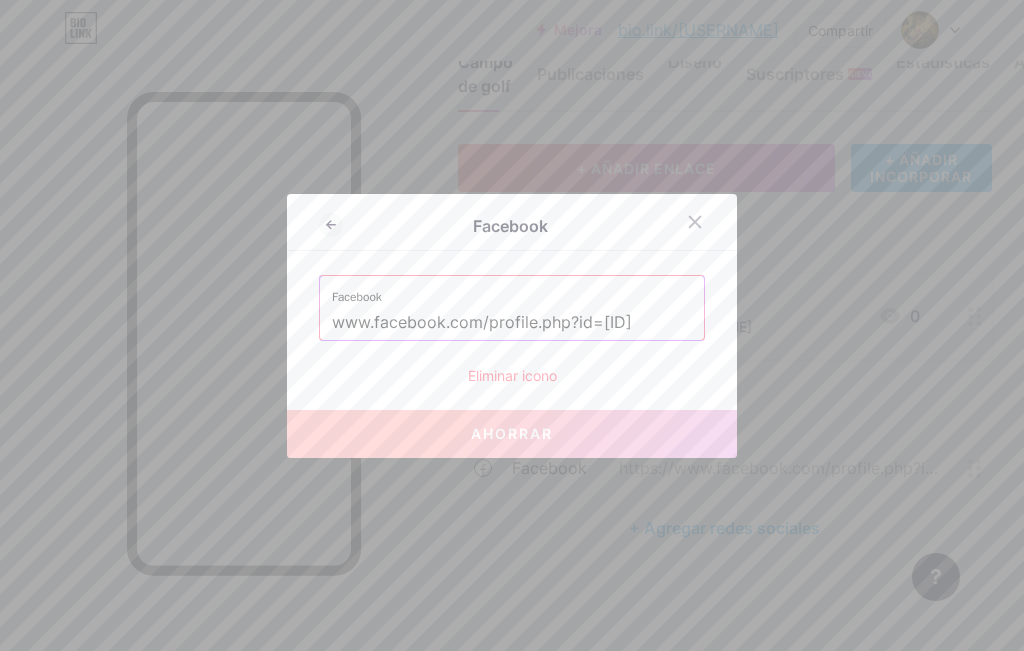 click on "Eliminar icono" at bounding box center (512, 375) 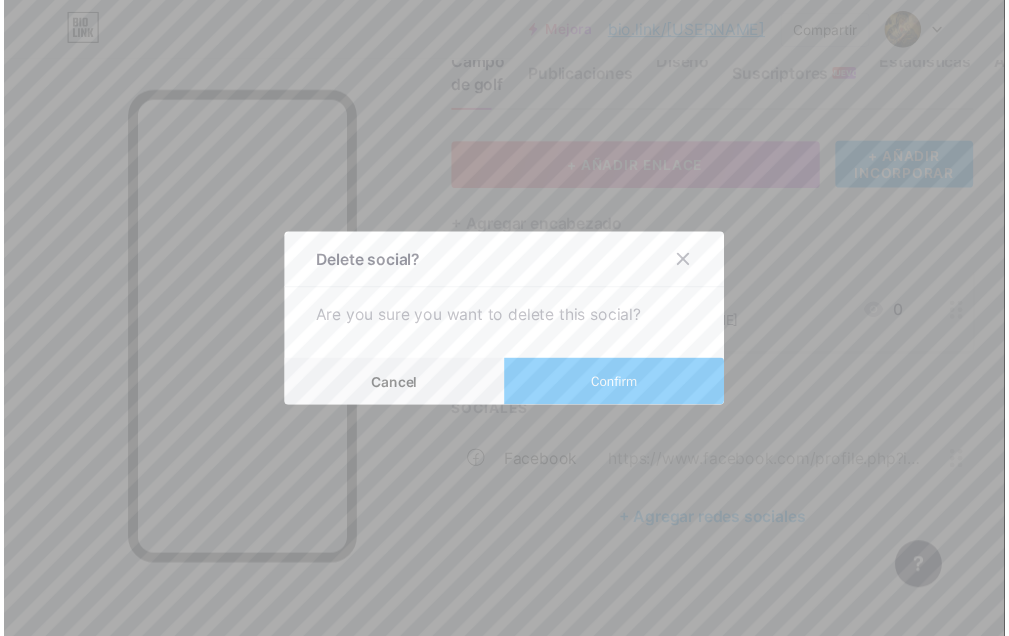 scroll, scrollTop: 81, scrollLeft: 0, axis: vertical 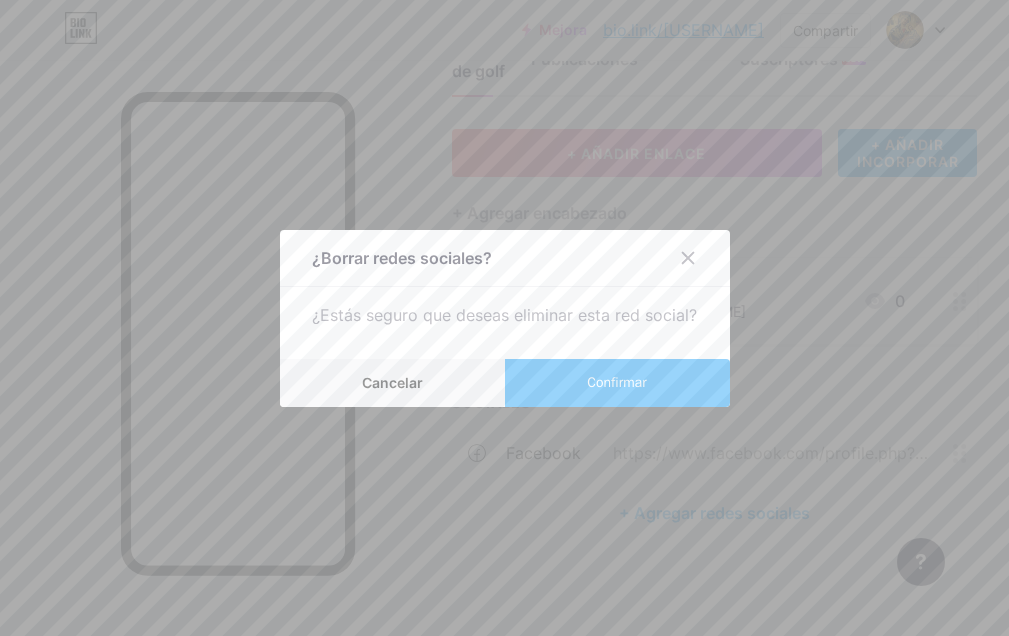 click on "Confirmar" at bounding box center [617, 383] 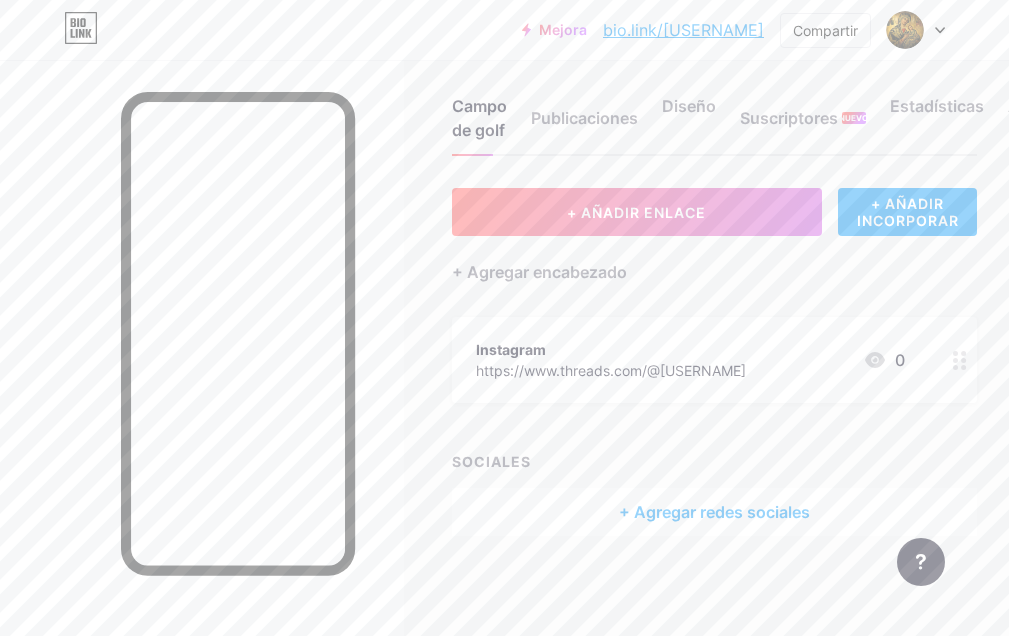 scroll, scrollTop: 21, scrollLeft: 0, axis: vertical 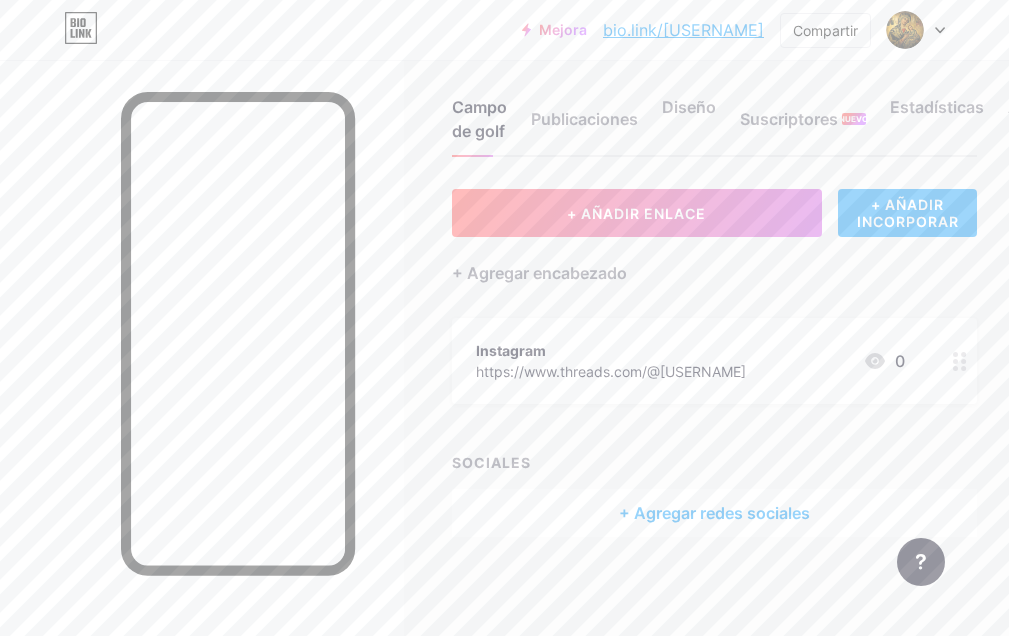 click on "+ AÑADIR INCORPORAR" at bounding box center [907, 213] 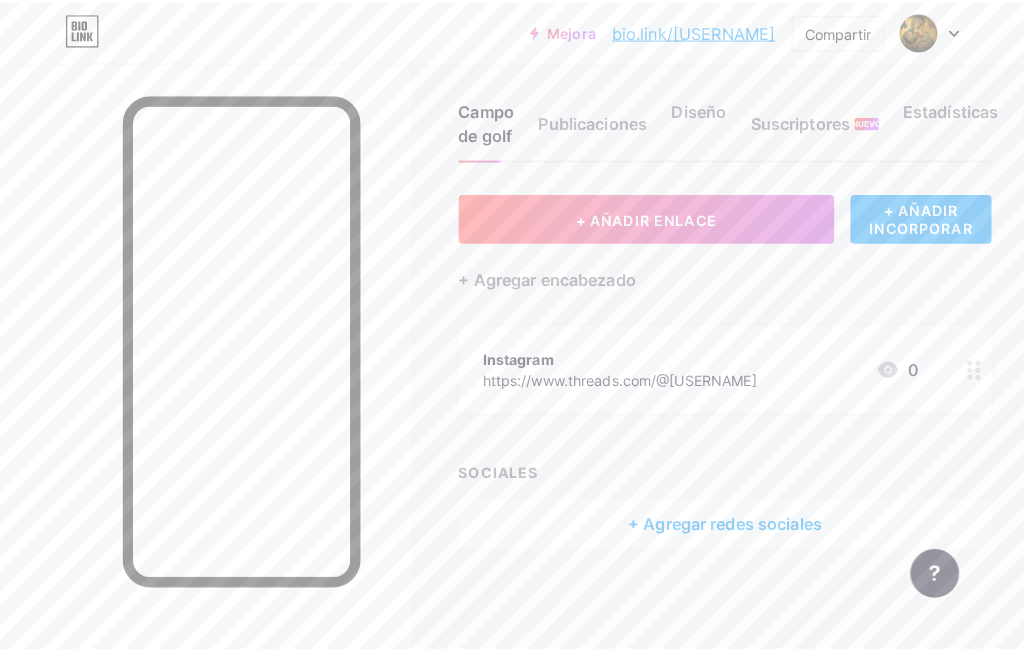 scroll, scrollTop: 6, scrollLeft: 0, axis: vertical 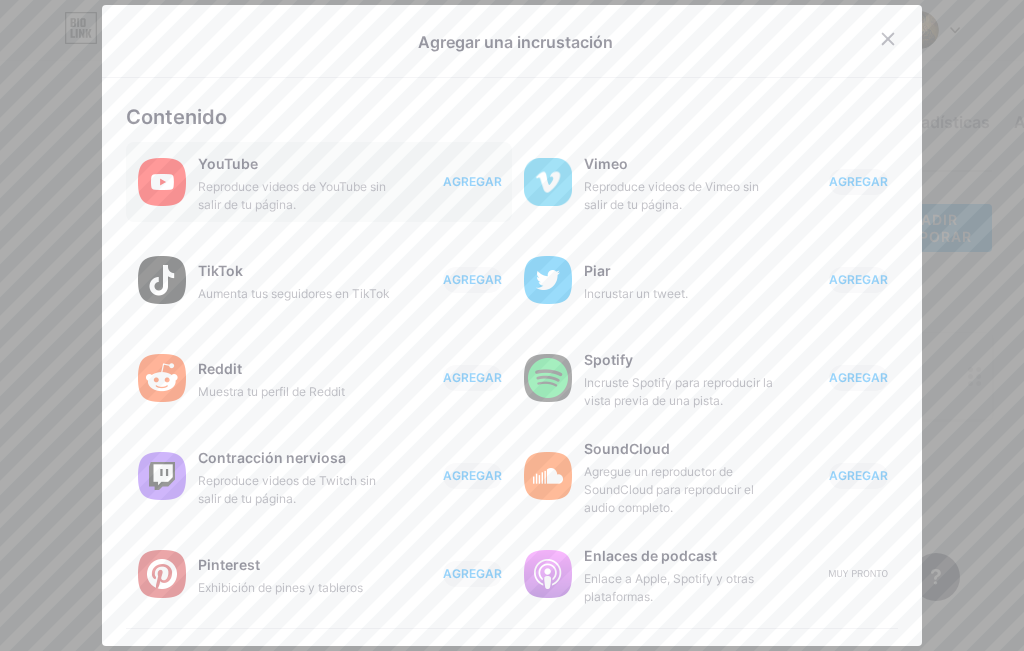 click on "AGREGAR" at bounding box center (472, 181) 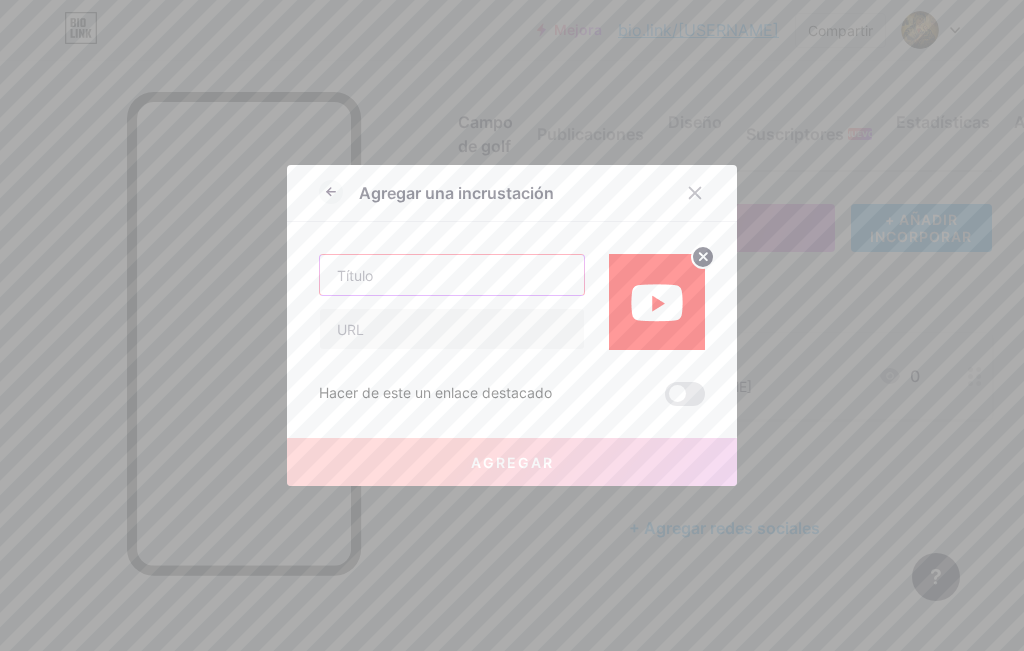 click at bounding box center (452, 275) 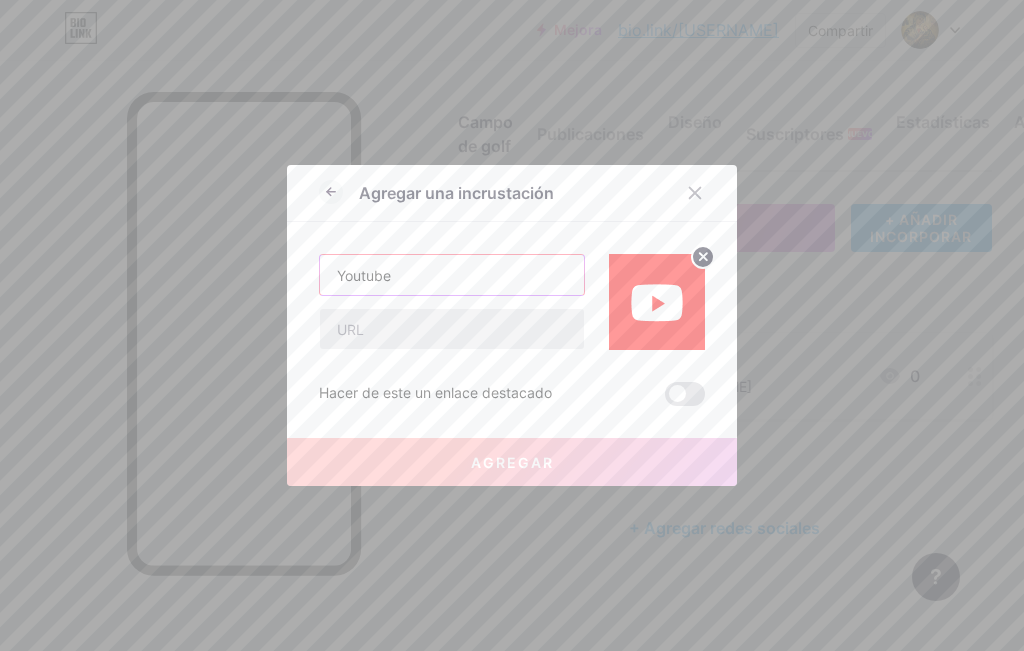 type on "Youtube" 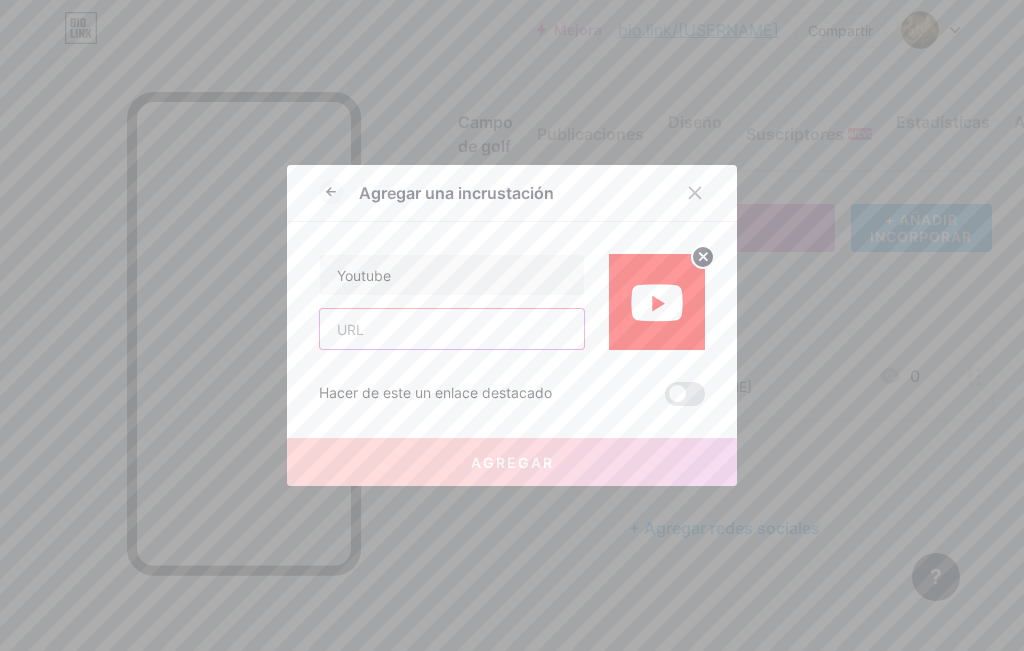 click at bounding box center [452, 329] 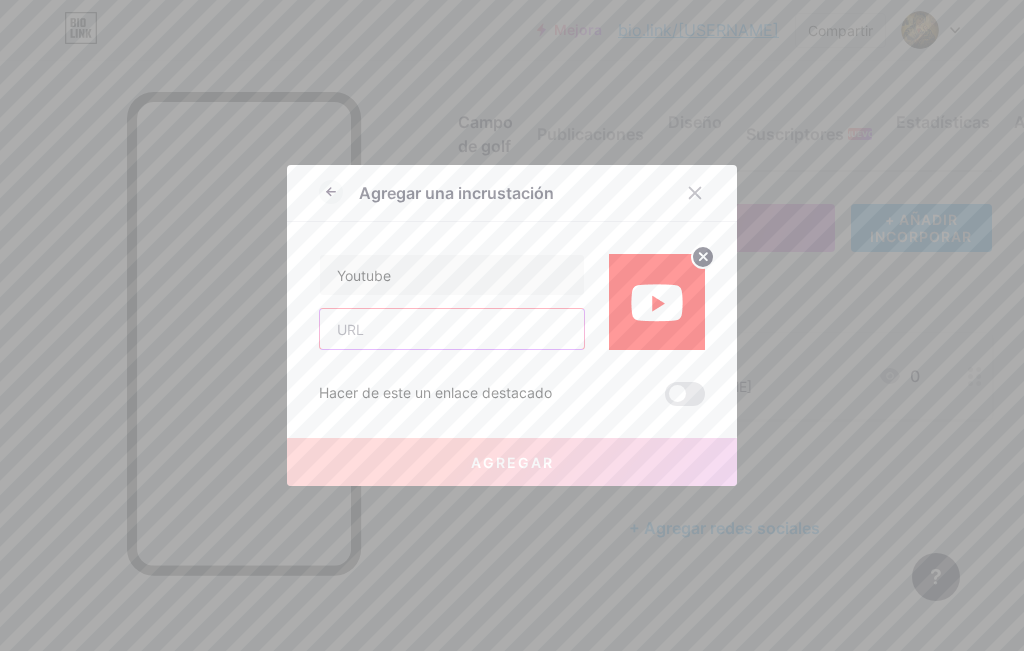 paste on "youtube.com/@channel%2FUCcsL8piDHWxv6aJUs6dwkog" 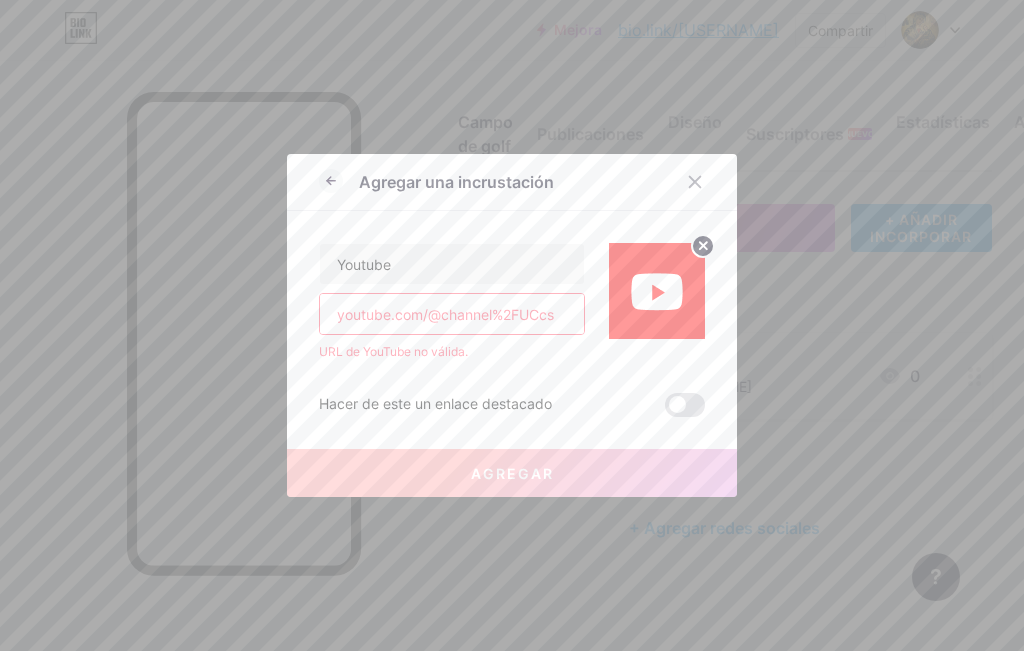 scroll, scrollTop: 0, scrollLeft: 0, axis: both 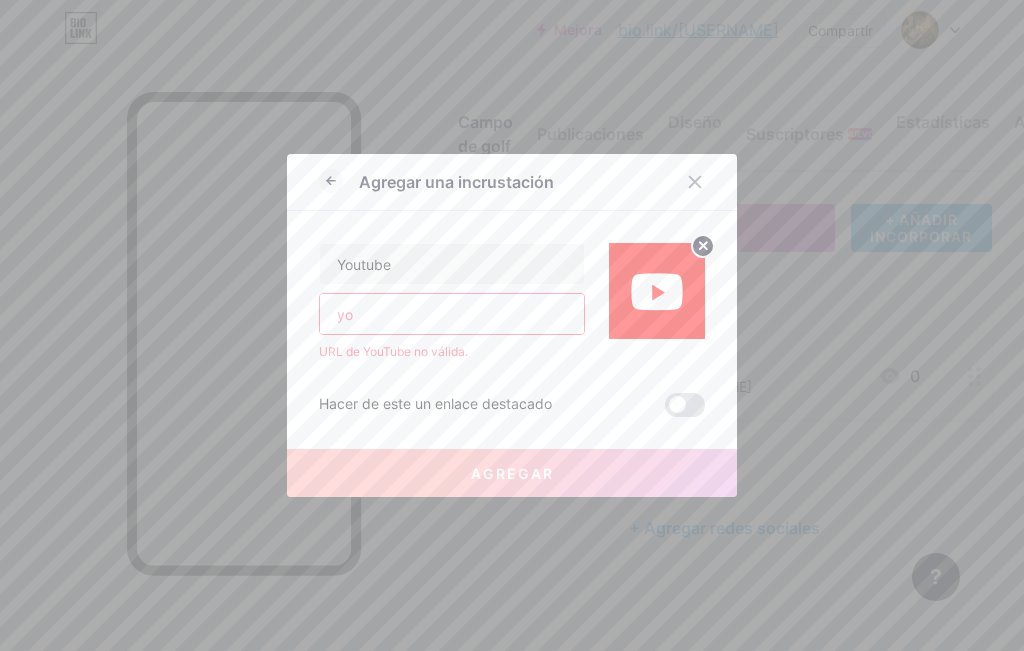 type on "y" 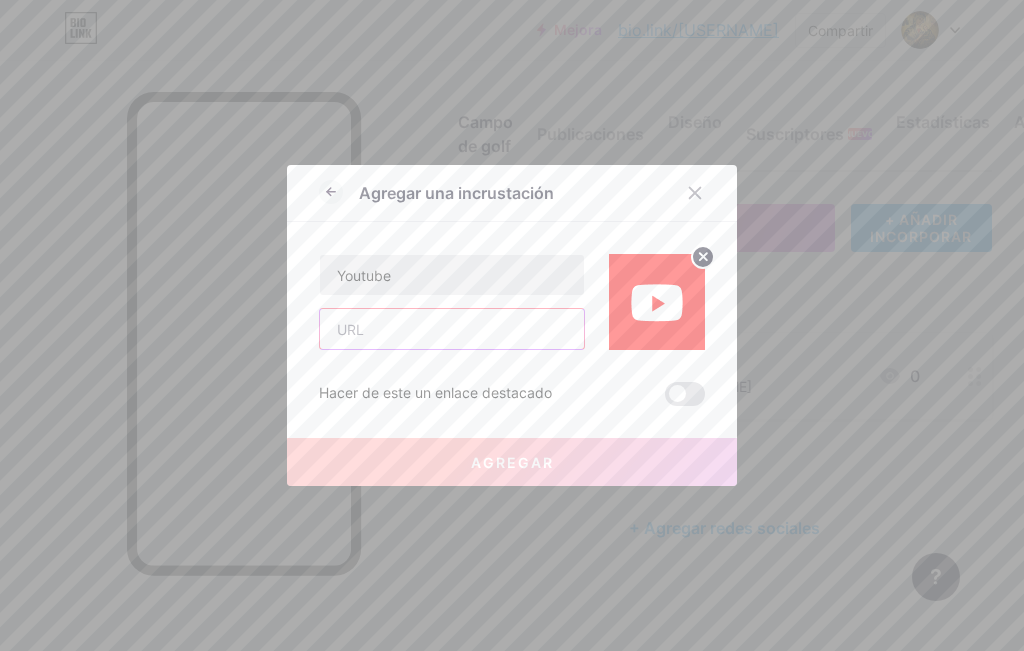 paste on "https://www.youtube.com/@[USERNAME]" 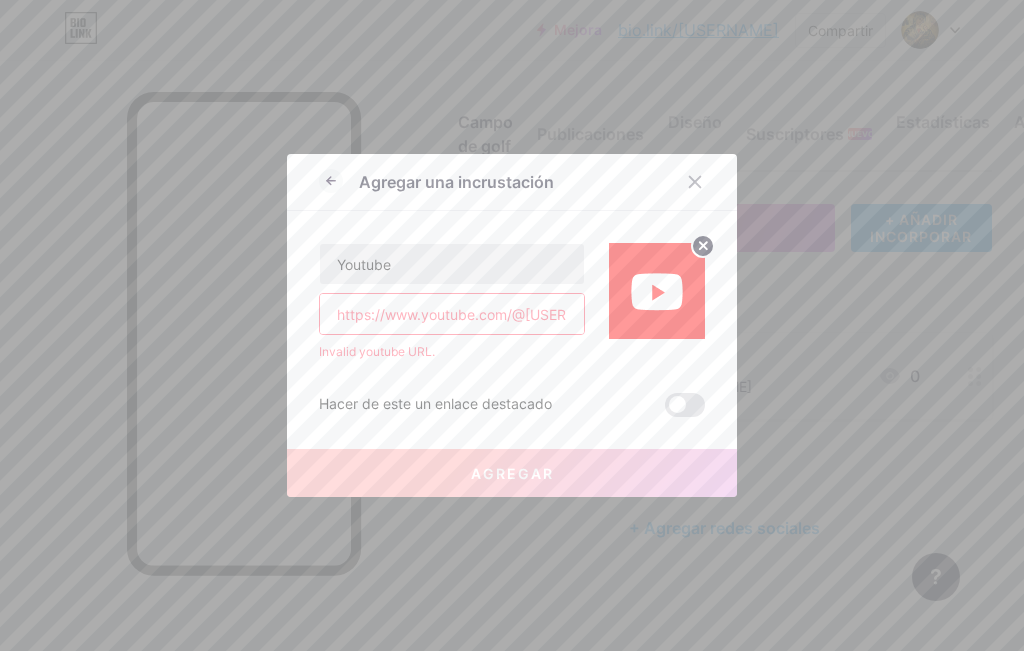 scroll, scrollTop: 0, scrollLeft: 132, axis: horizontal 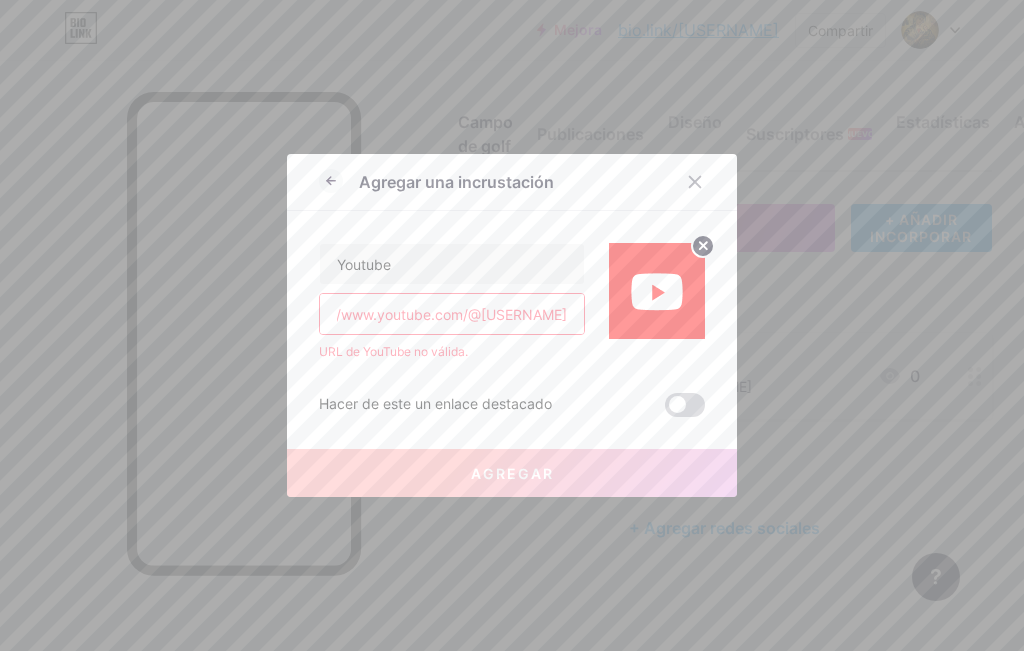 type on "https://www.youtube.com/@[USERNAME]" 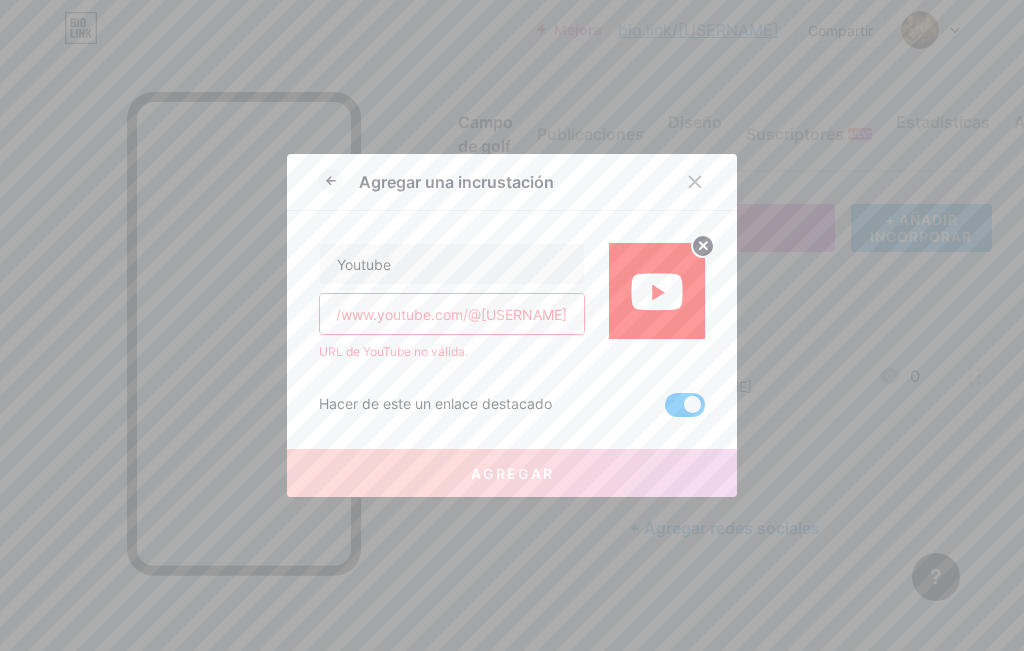 scroll, scrollTop: 0, scrollLeft: 0, axis: both 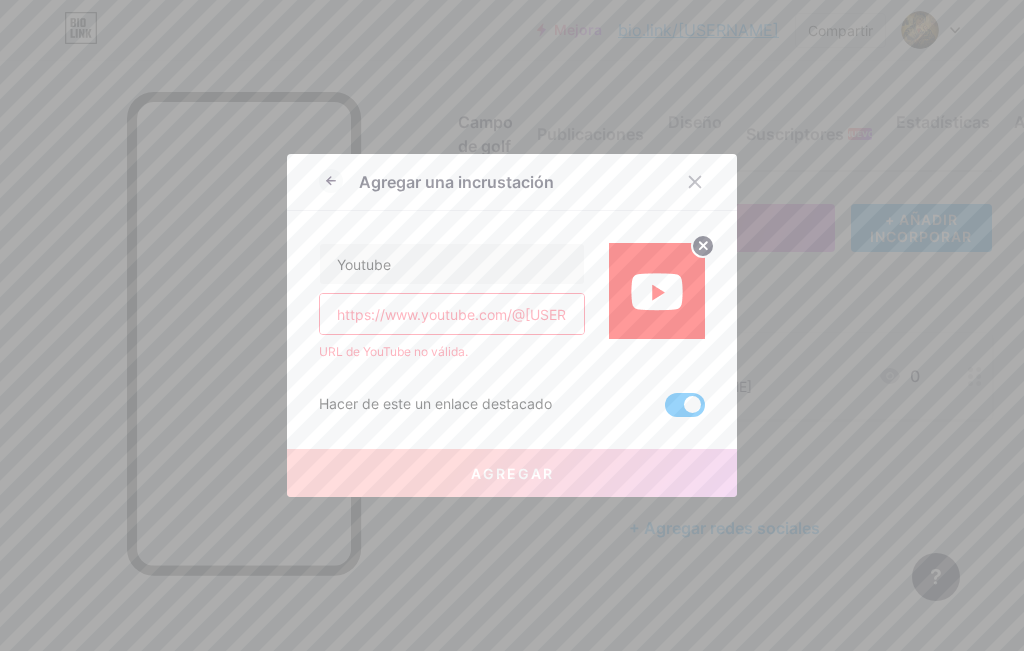 click at bounding box center [685, 405] 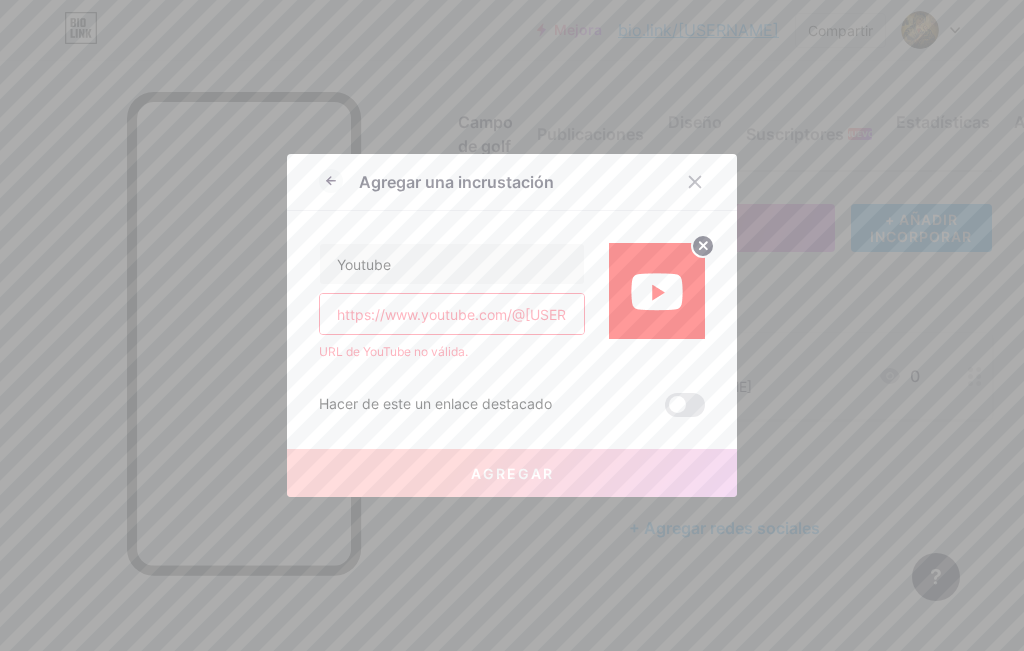click on "Agregar" at bounding box center (512, 473) 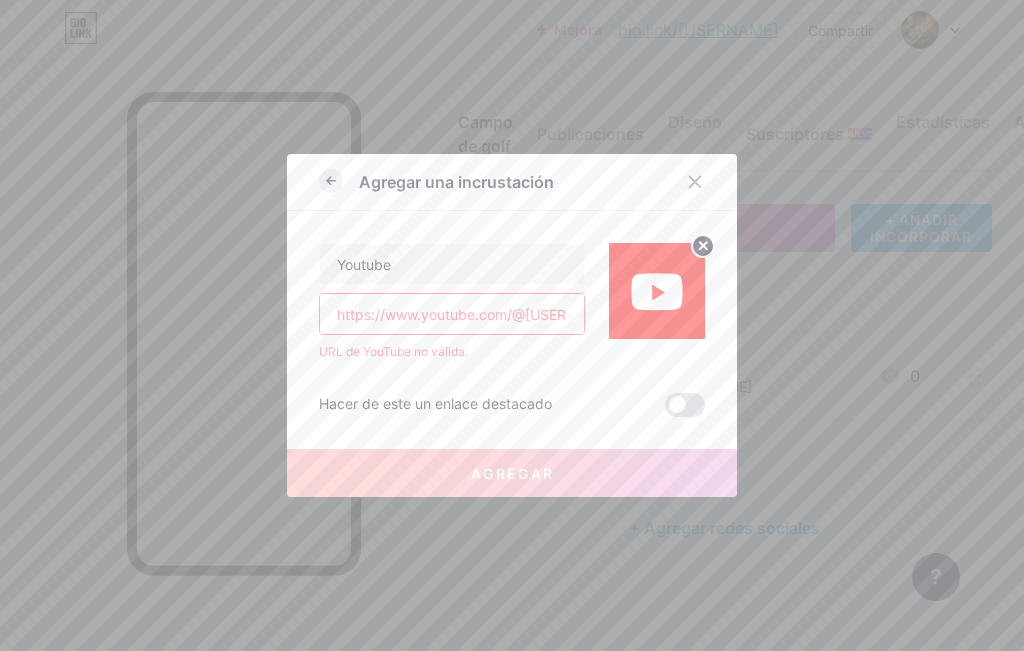 click 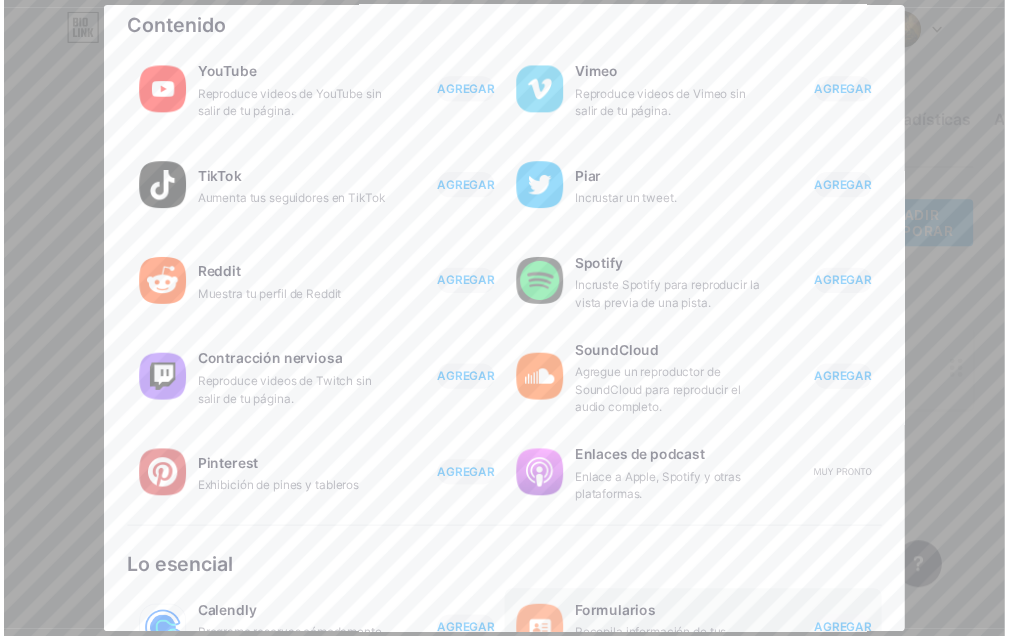 scroll, scrollTop: 0, scrollLeft: 0, axis: both 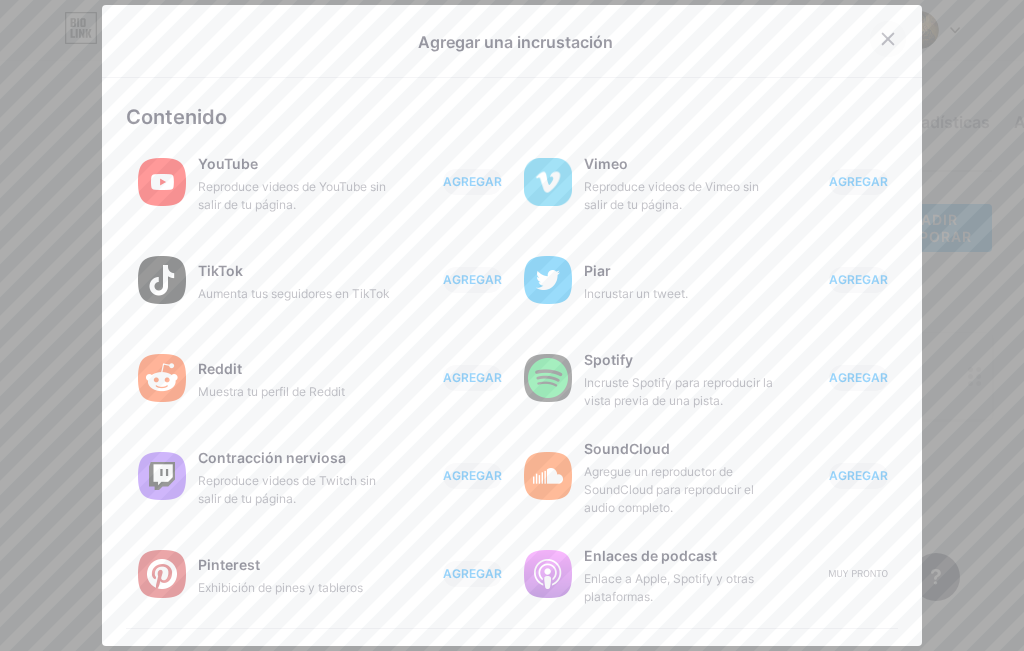 click at bounding box center [888, 39] 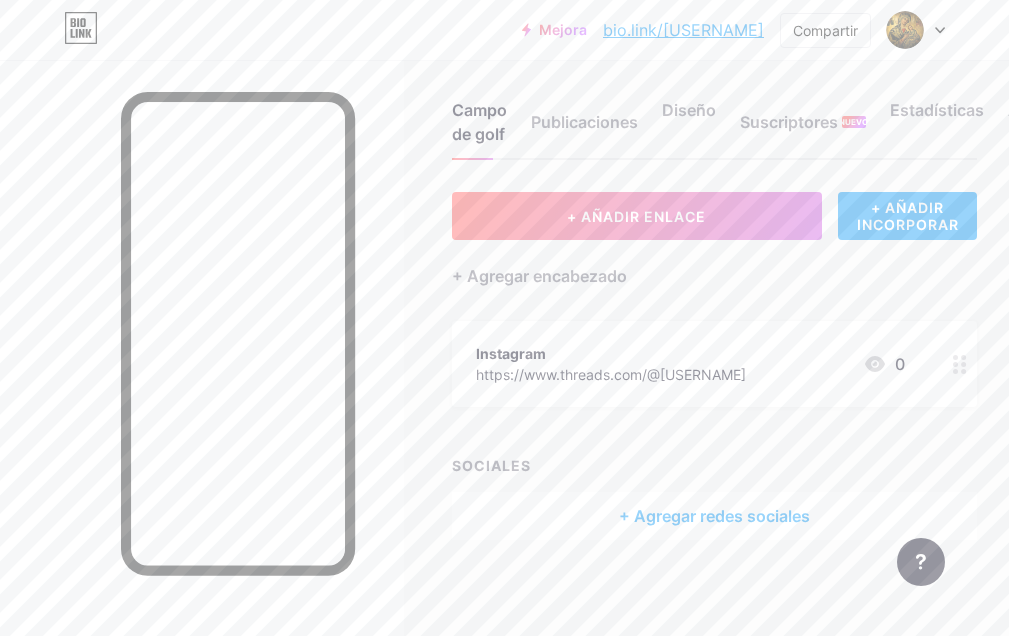 scroll, scrollTop: 21, scrollLeft: 0, axis: vertical 